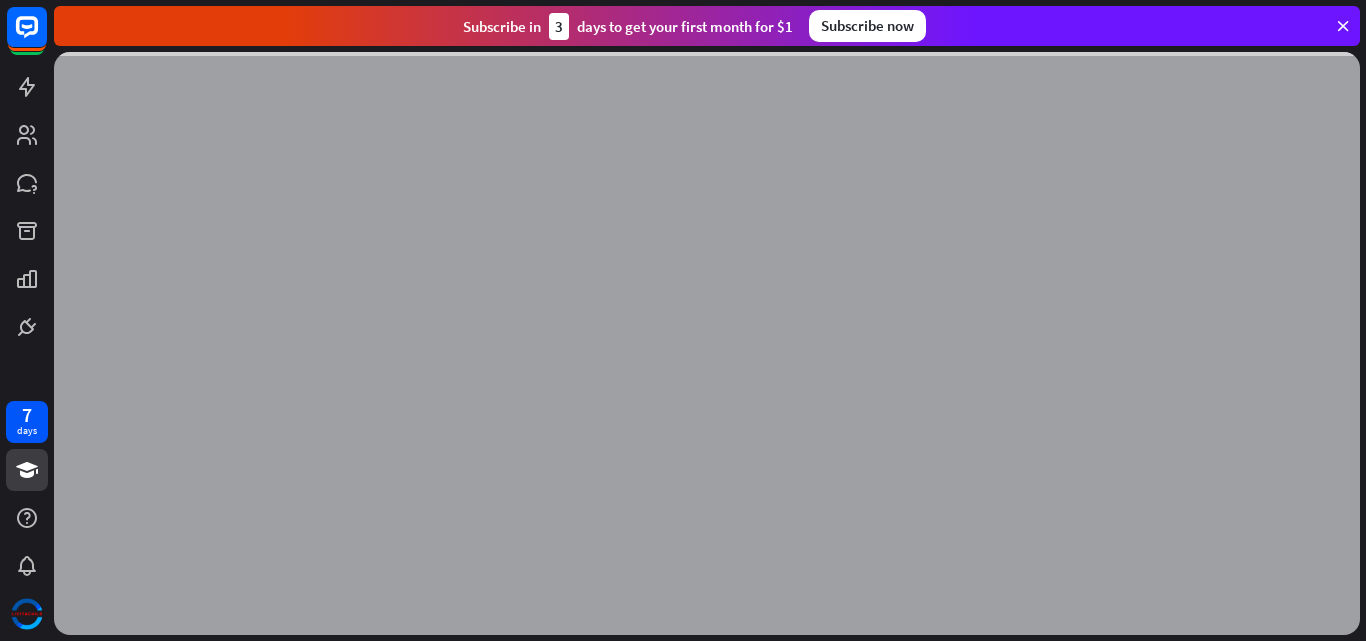 scroll, scrollTop: 0, scrollLeft: 0, axis: both 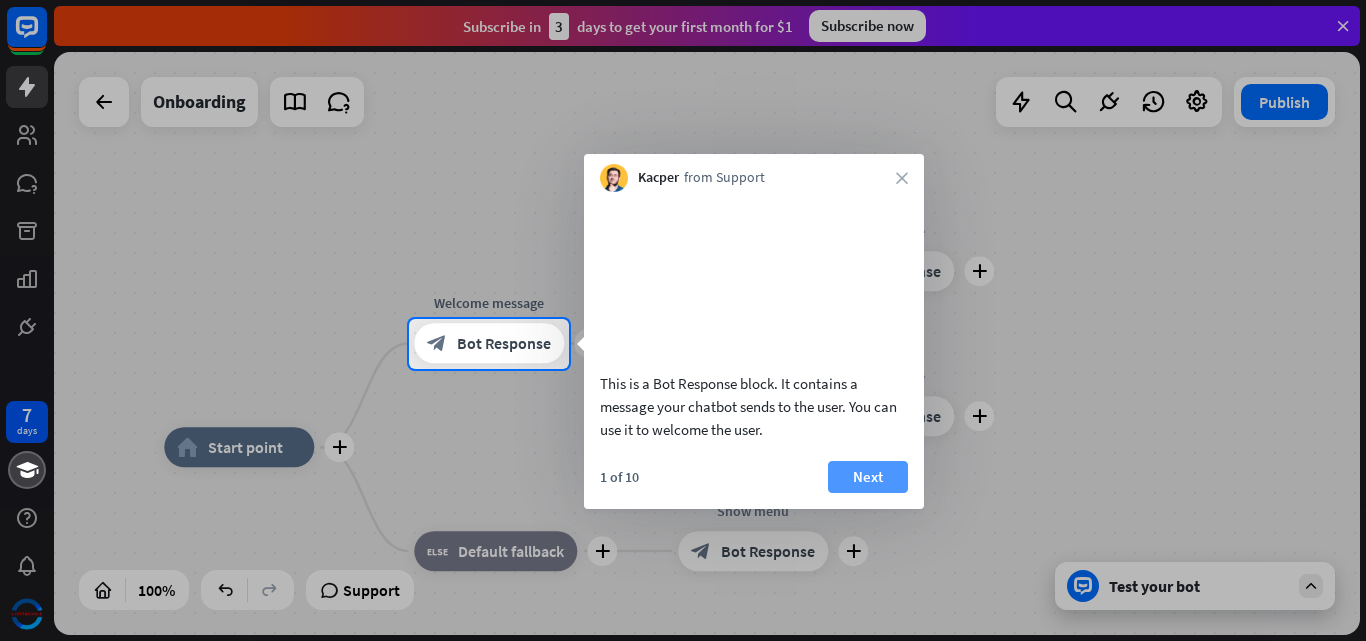 click on "Next" at bounding box center (868, 477) 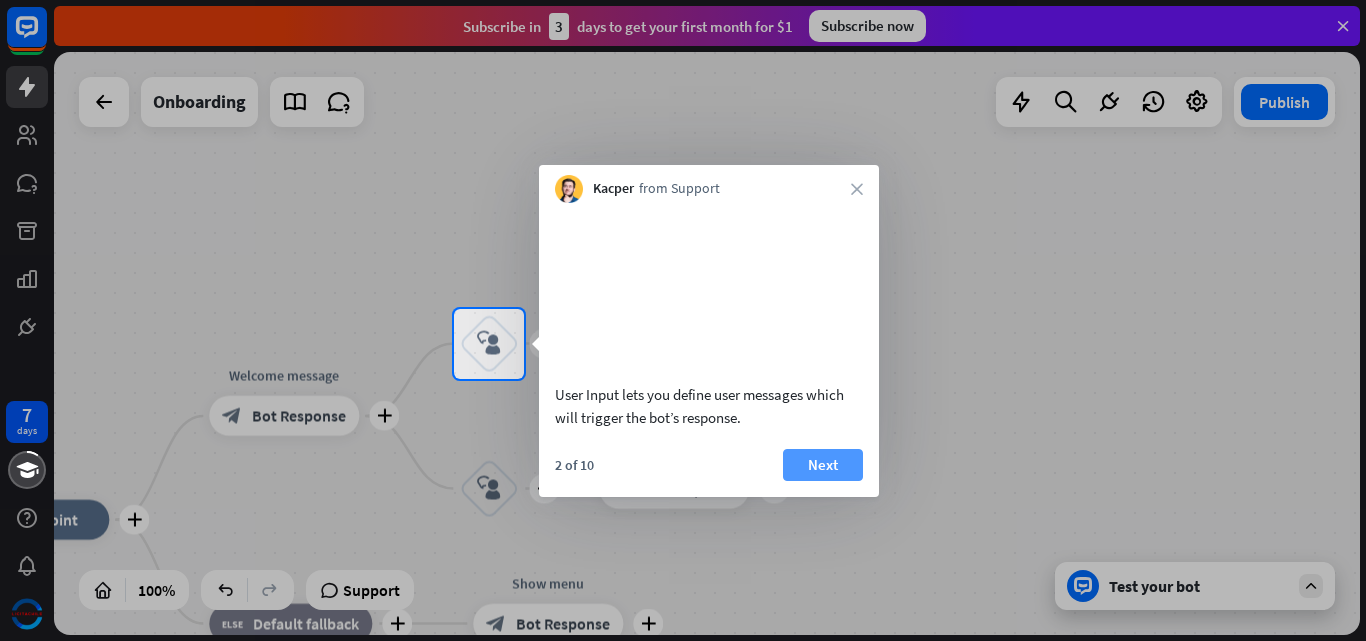 click on "Next" at bounding box center [823, 465] 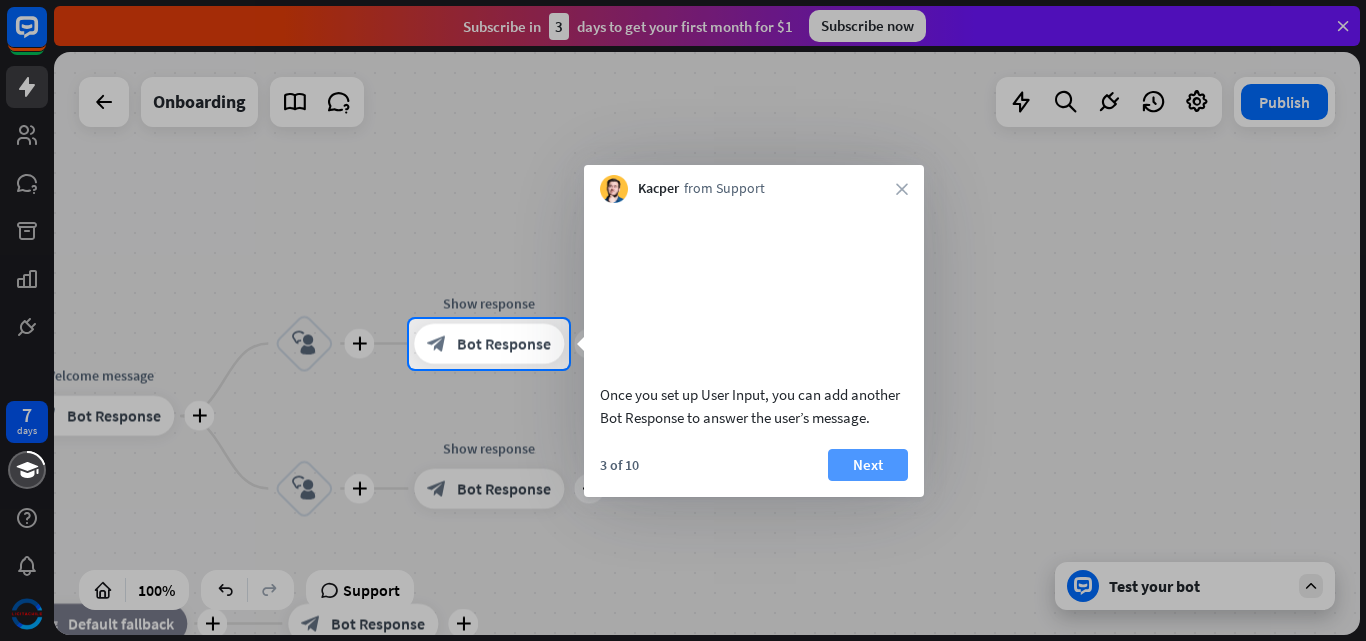 click on "Next" at bounding box center [868, 465] 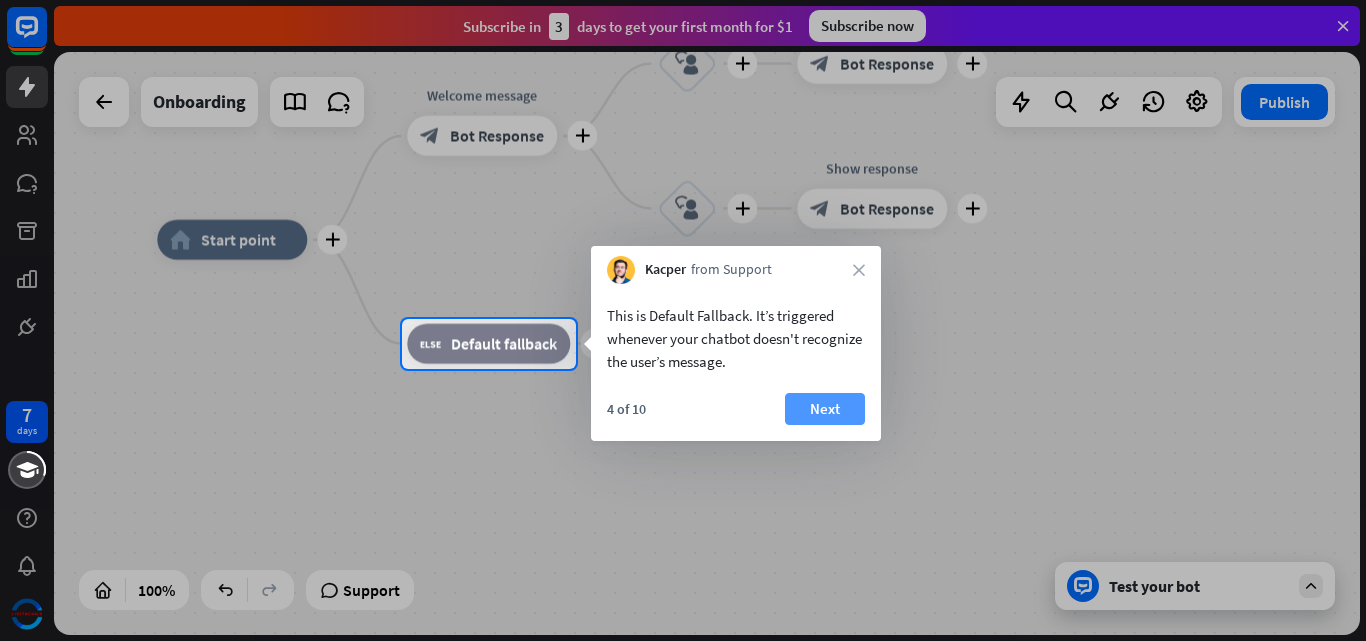 click on "Next" at bounding box center [825, 409] 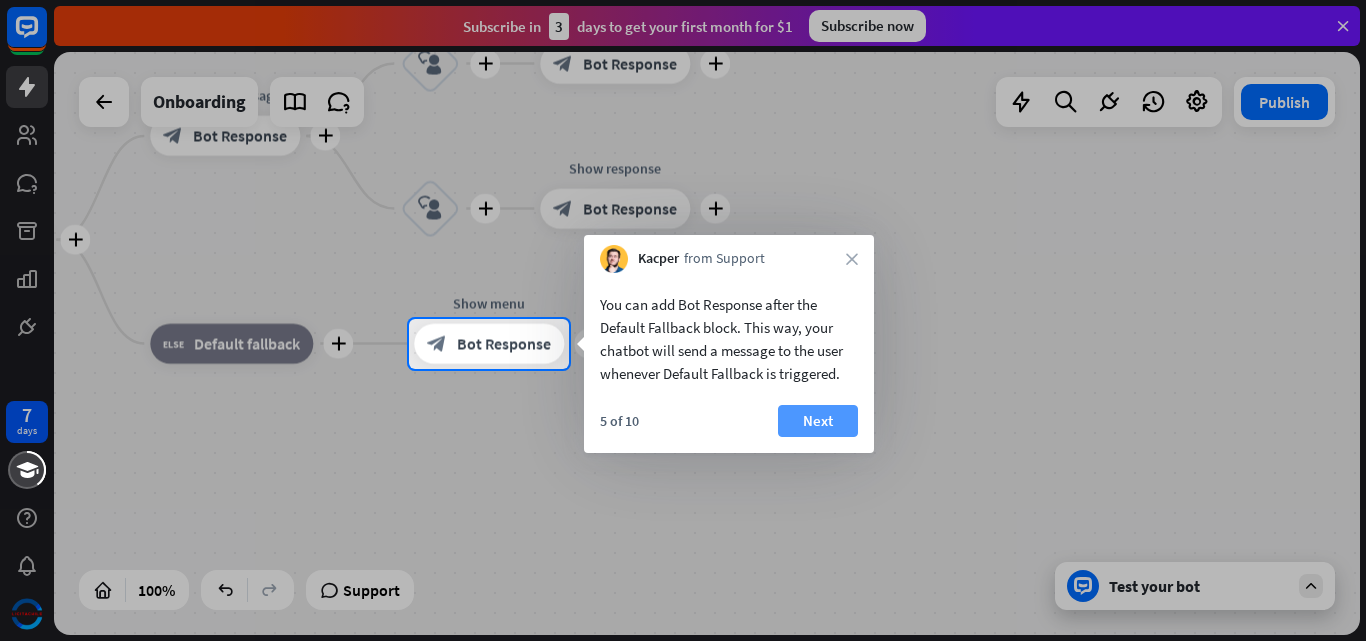 click on "Next" at bounding box center (818, 421) 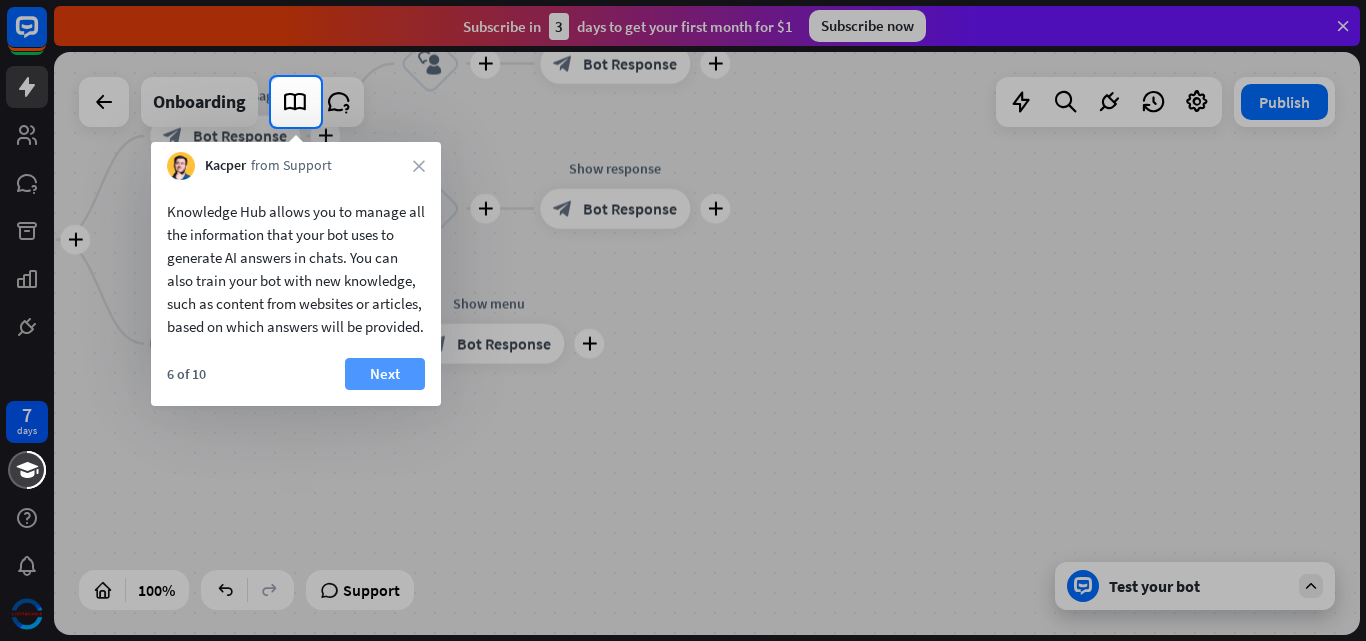 click on "Next" at bounding box center (385, 374) 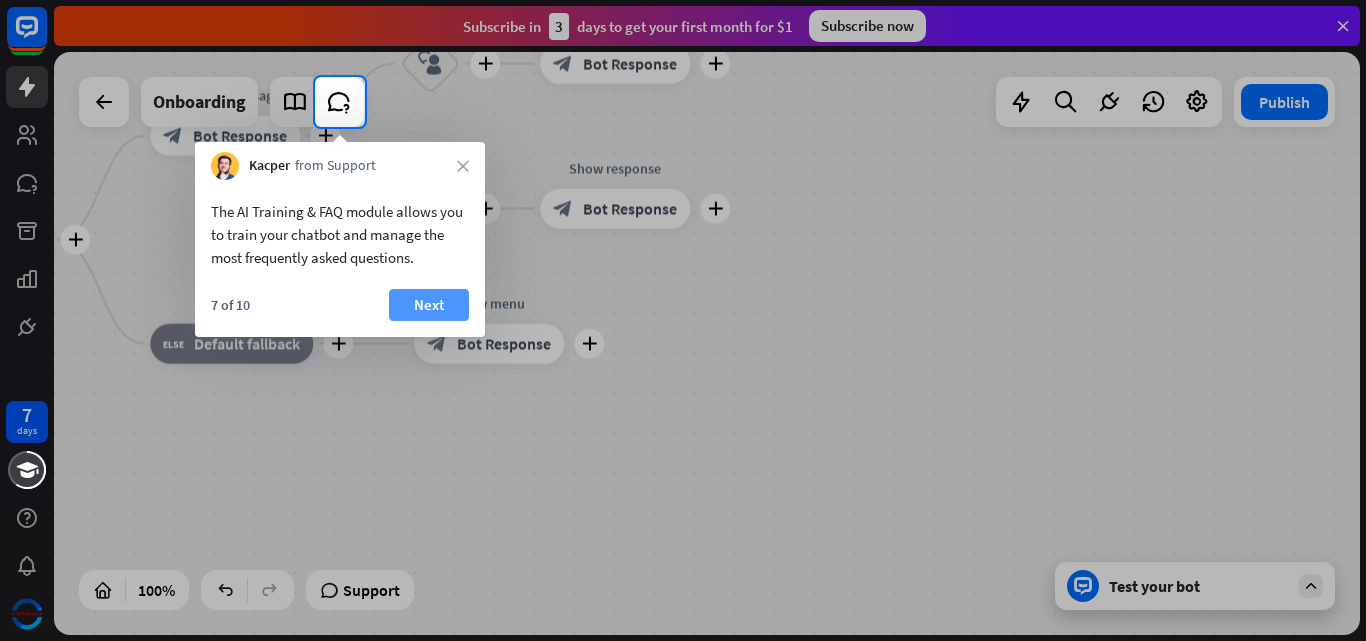 click on "Next" at bounding box center [429, 305] 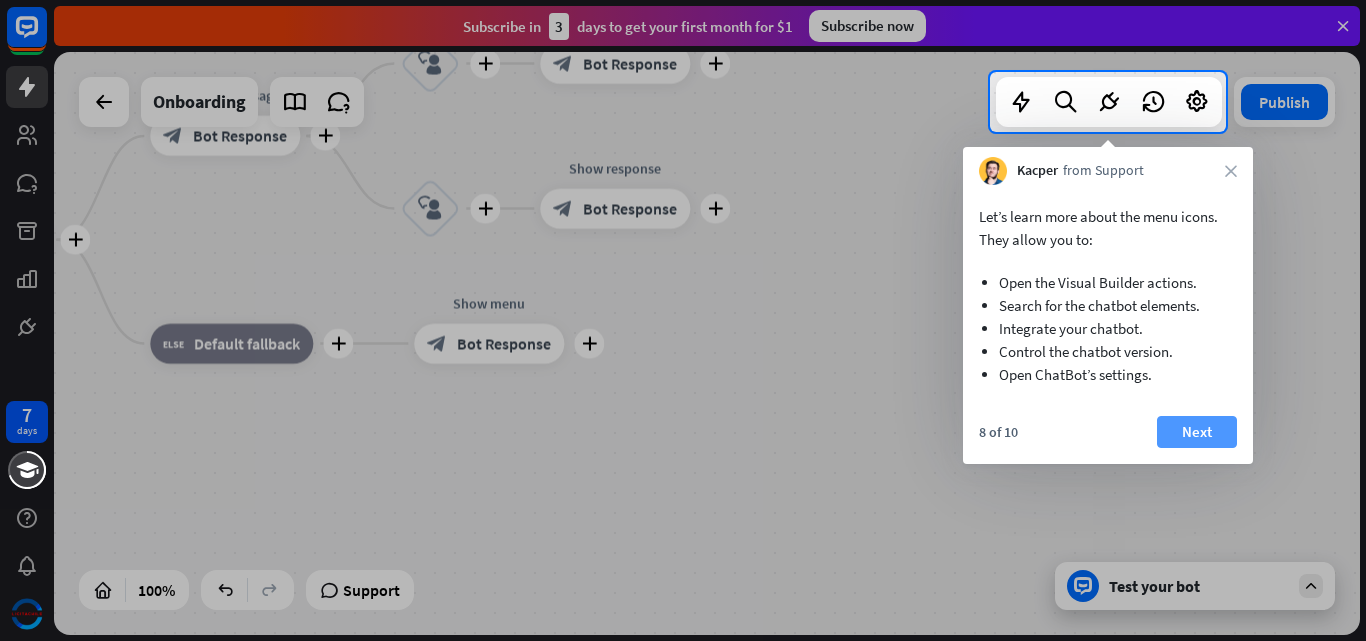 click on "Next" at bounding box center [1197, 432] 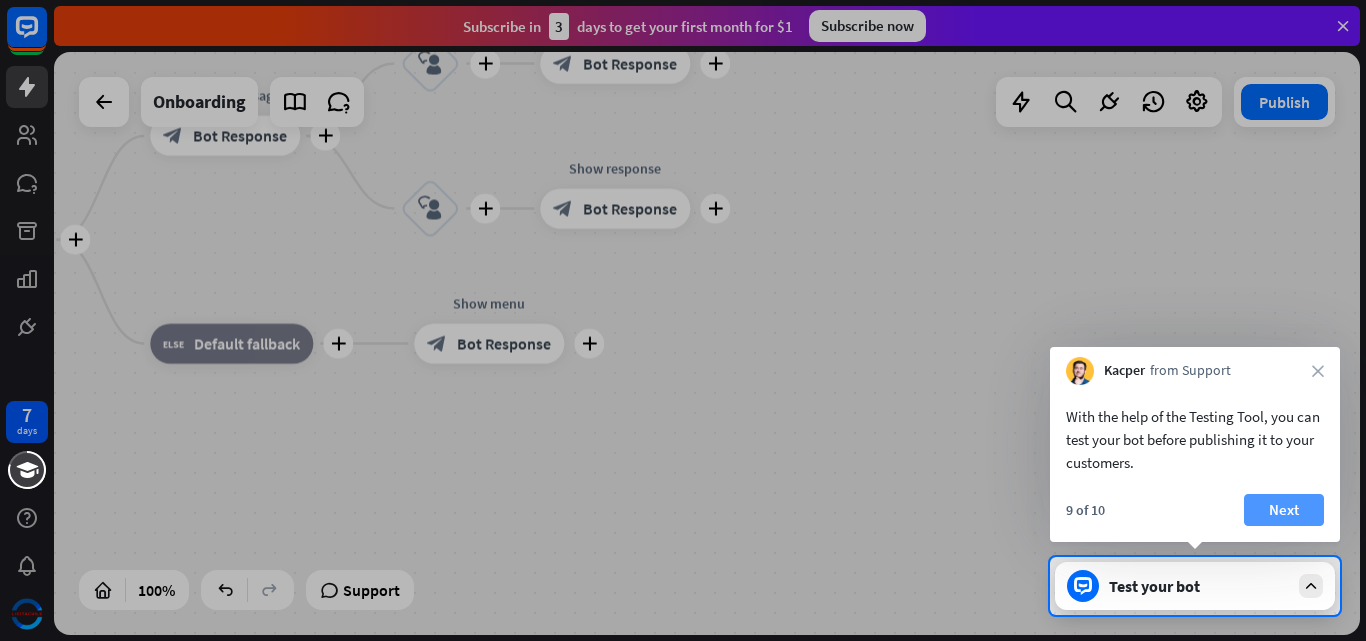 click on "Next" at bounding box center [1284, 510] 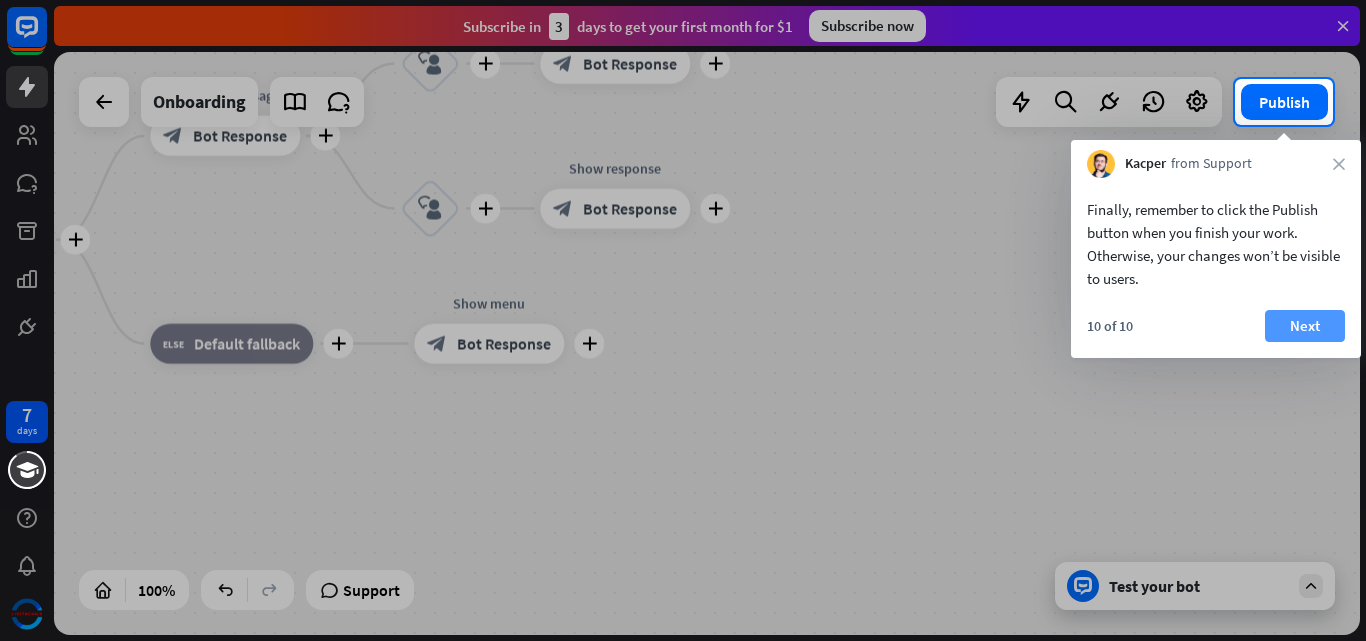click on "Next" at bounding box center (1305, 326) 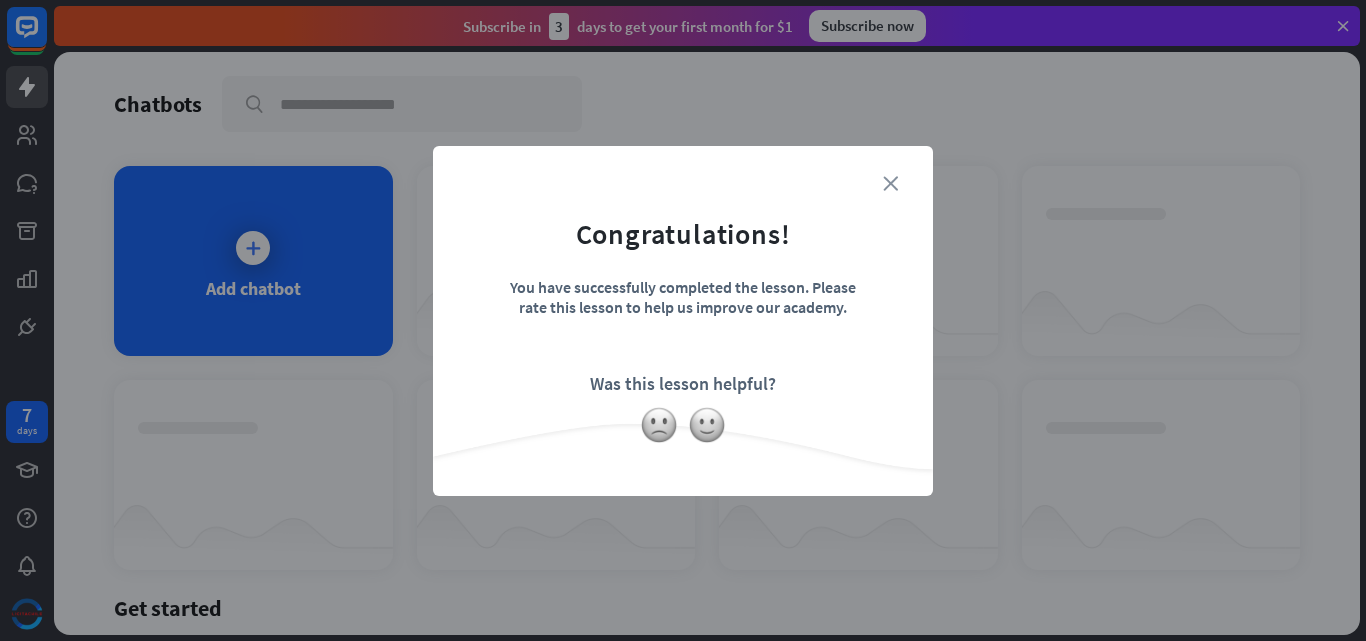 click on "close" at bounding box center (890, 183) 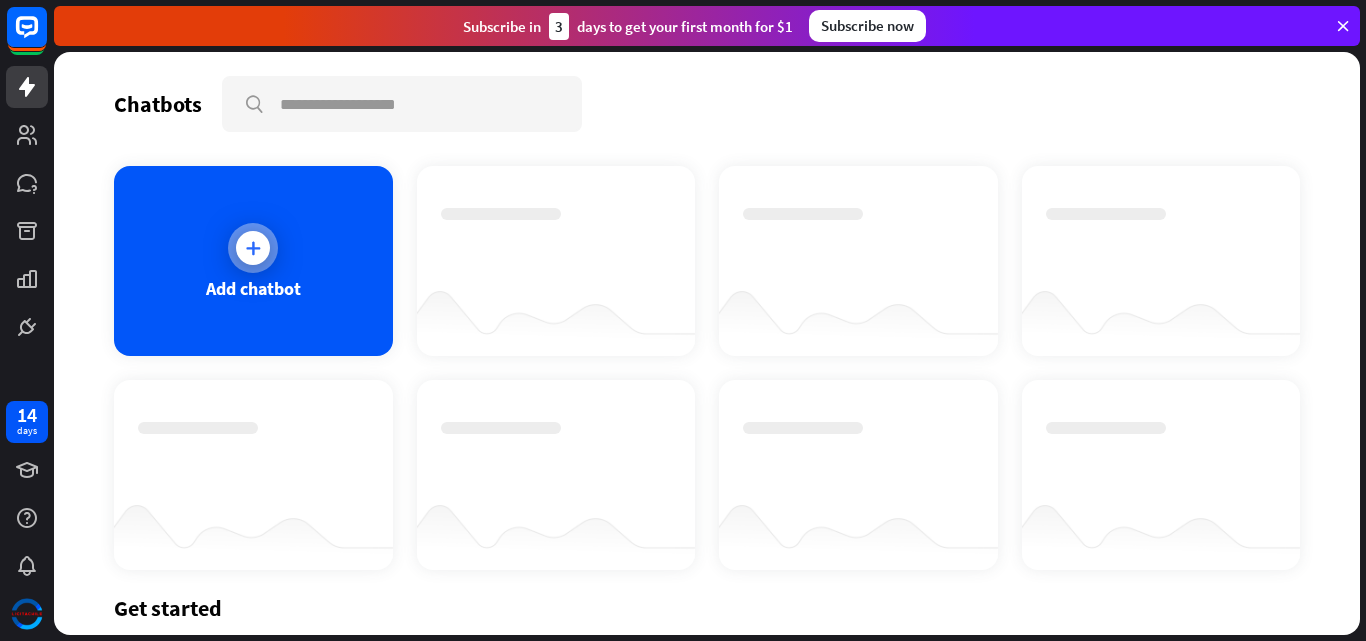 click on "Add chatbot" at bounding box center (253, 288) 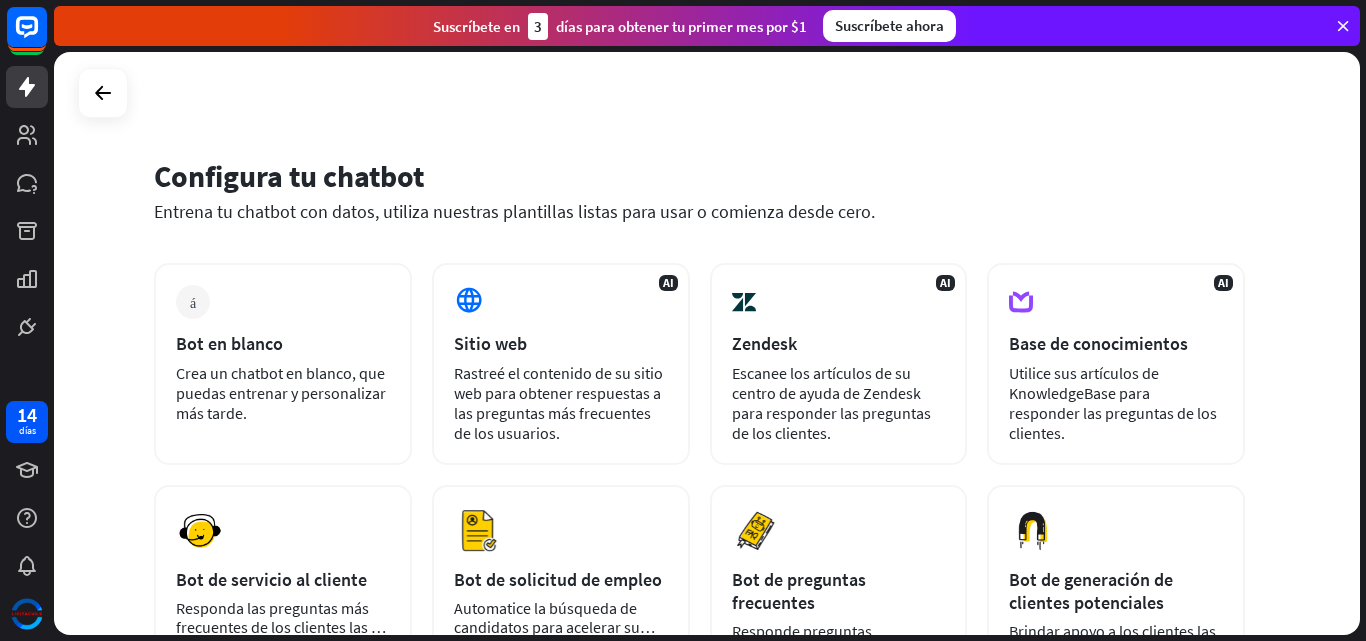 click on "Configura tu chatbot" at bounding box center [699, 176] 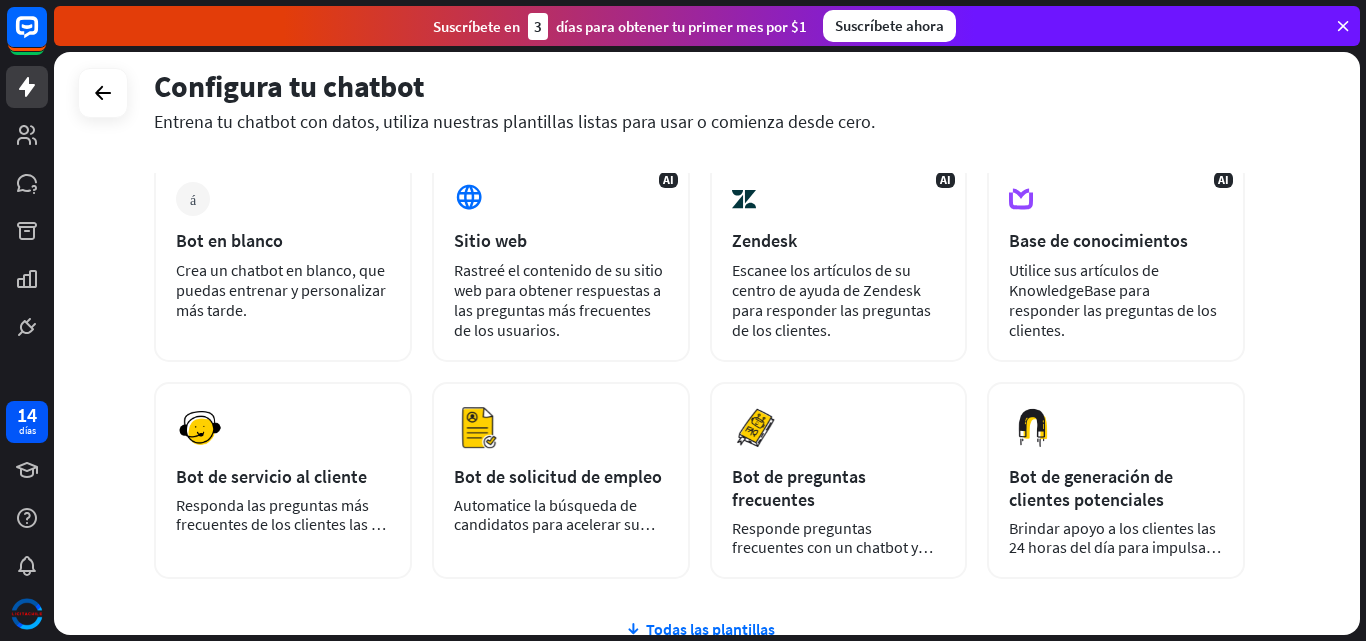 scroll, scrollTop: 125, scrollLeft: 0, axis: vertical 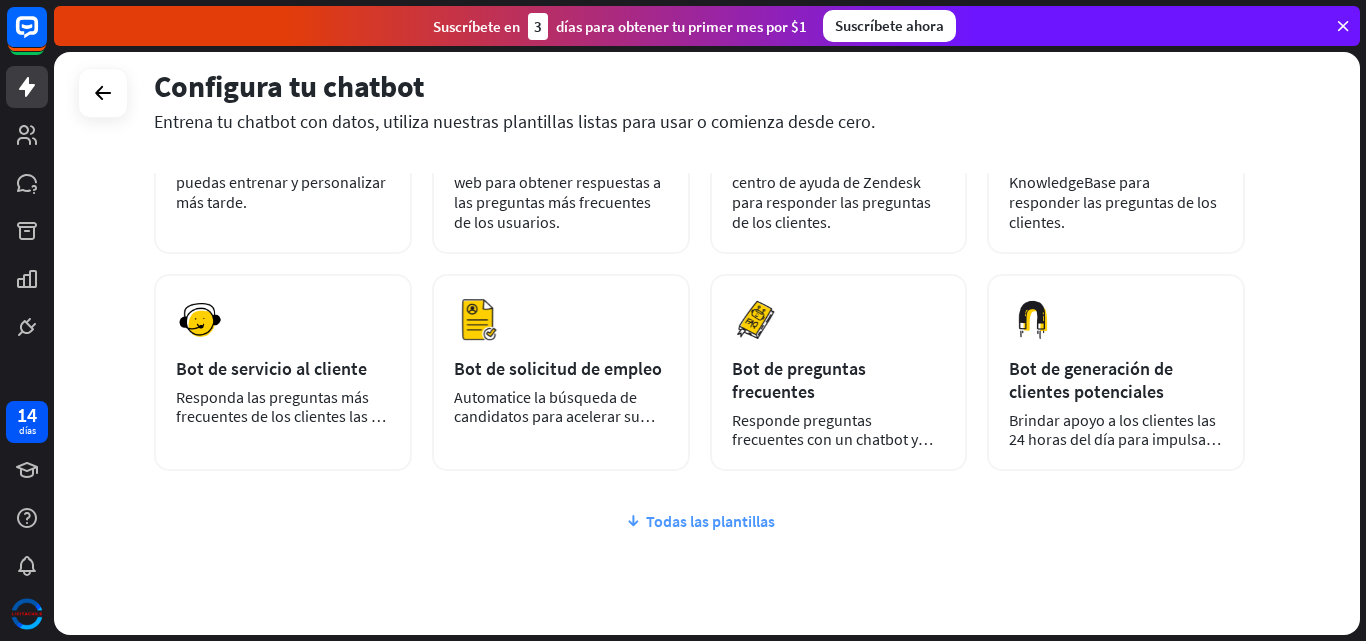 click on "Todas las plantillas" at bounding box center [710, 521] 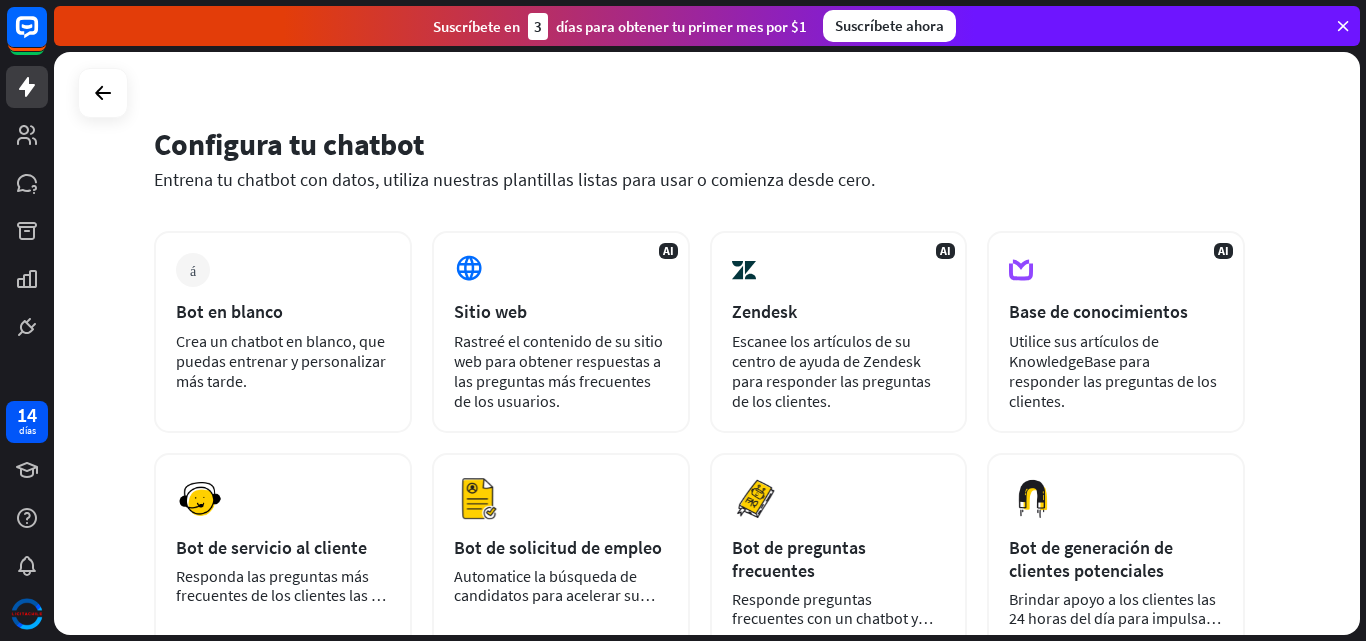 scroll, scrollTop: 39, scrollLeft: 0, axis: vertical 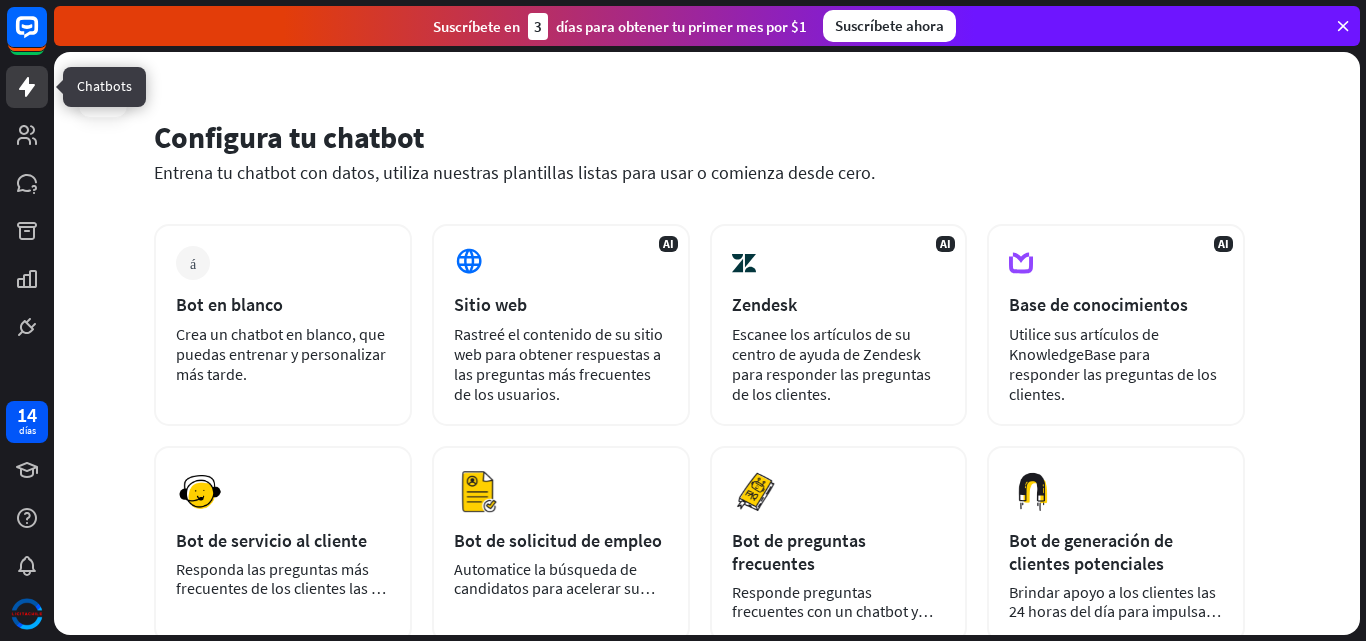 click 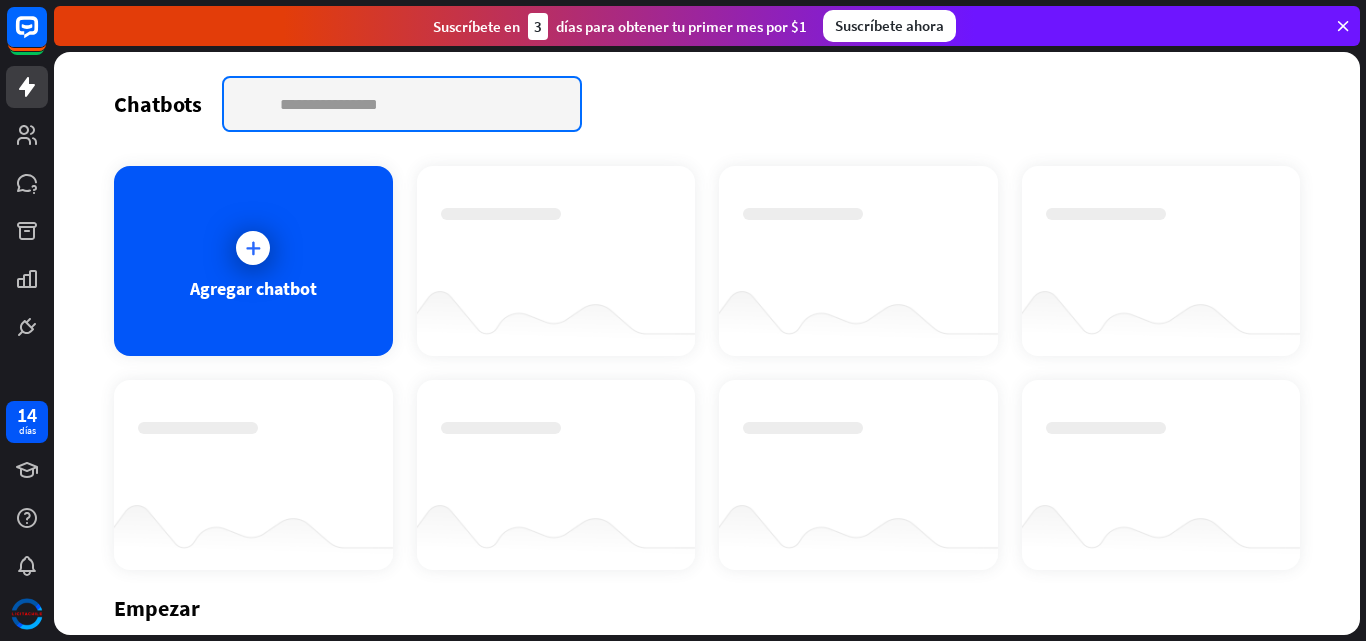 click at bounding box center (402, 104) 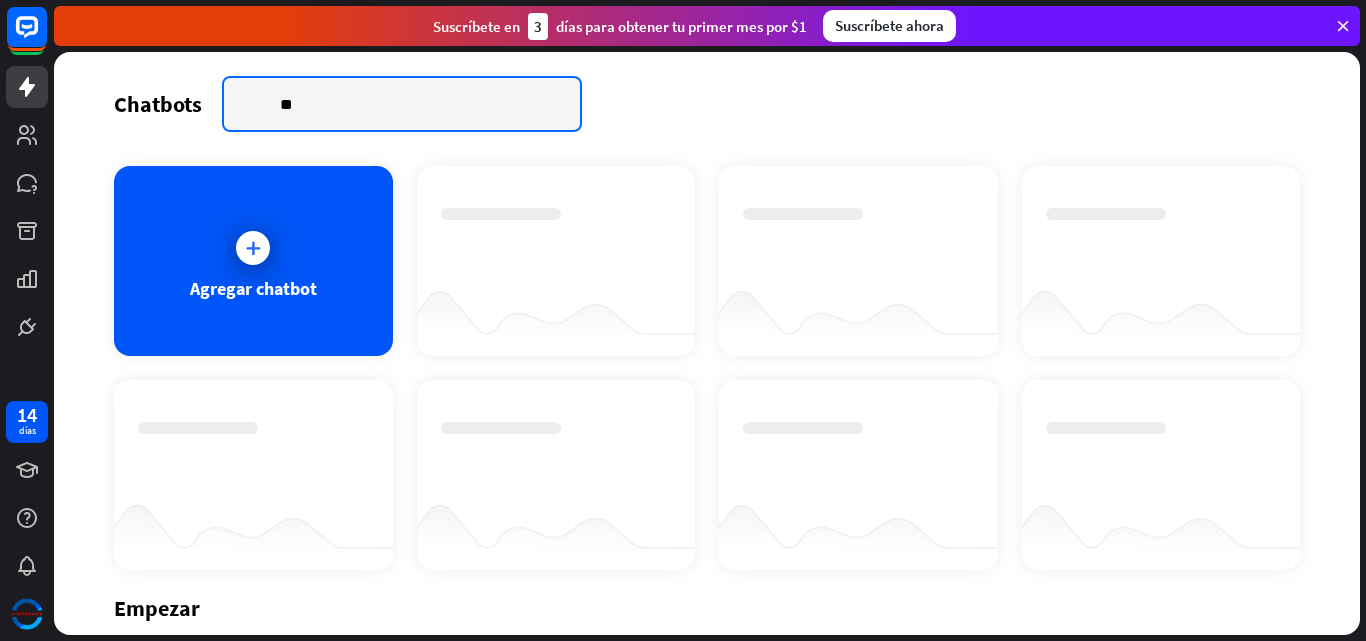 type on "*" 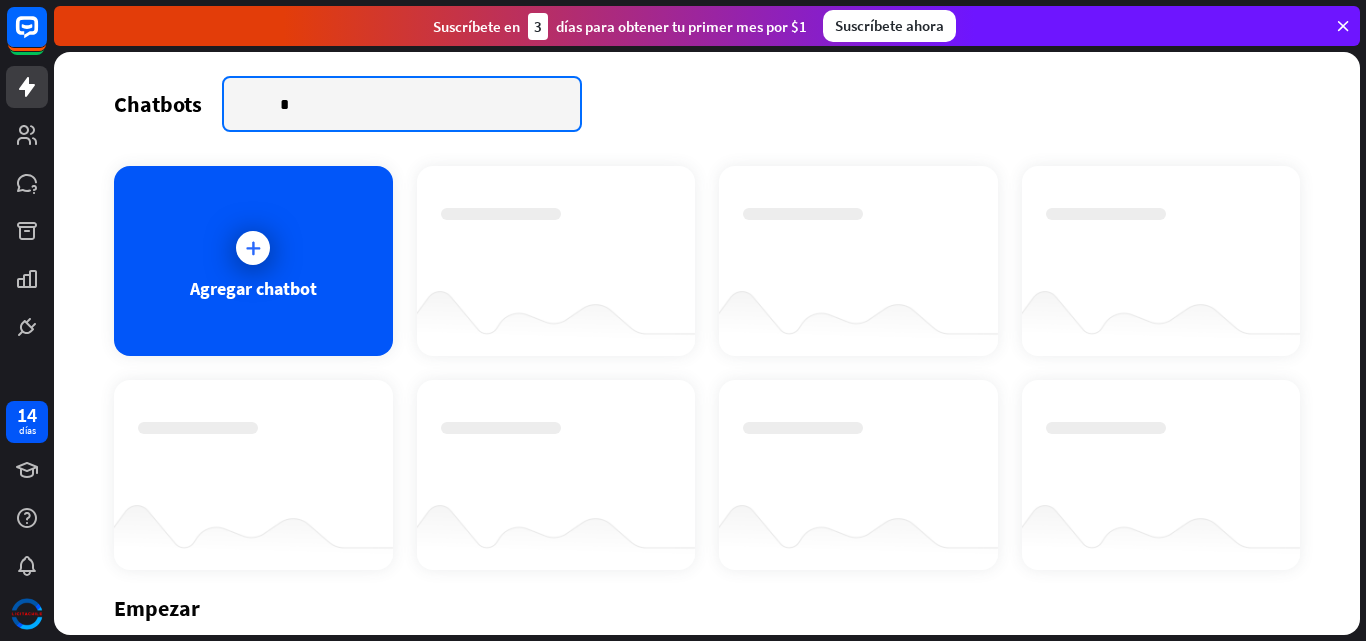 type 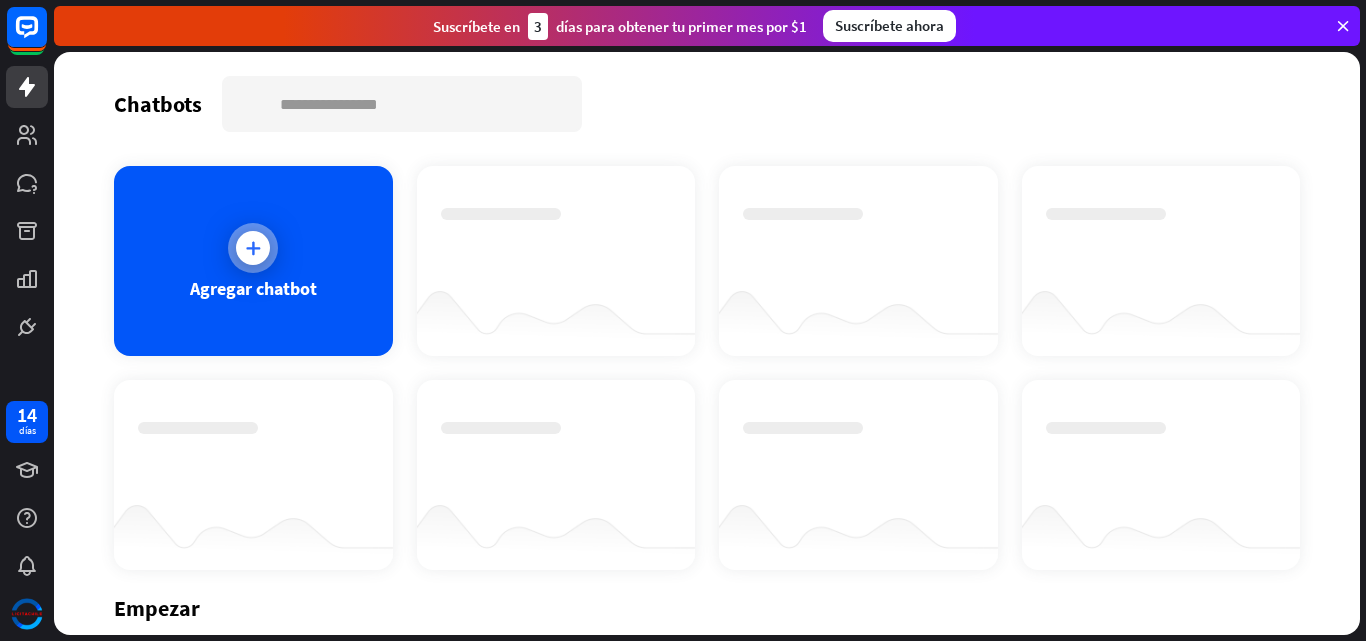 click on "Agregar chatbot" at bounding box center [253, 261] 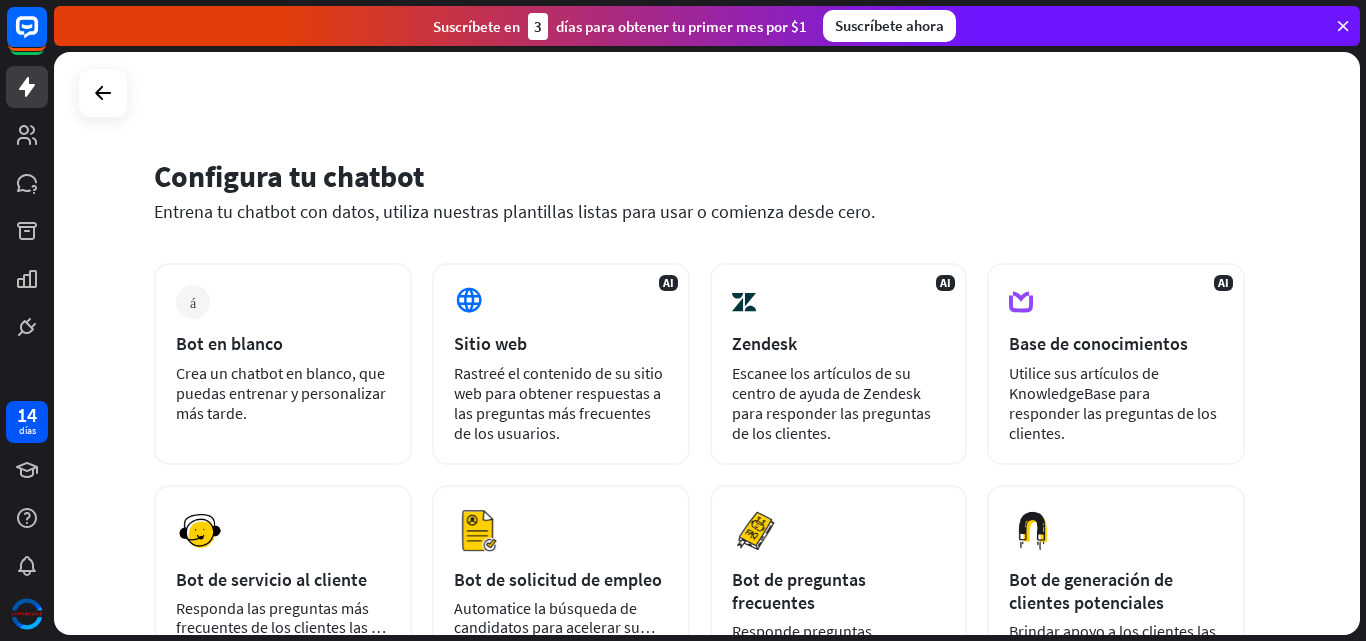 drag, startPoint x: 1365, startPoint y: 190, endPoint x: 1365, endPoint y: 216, distance: 26 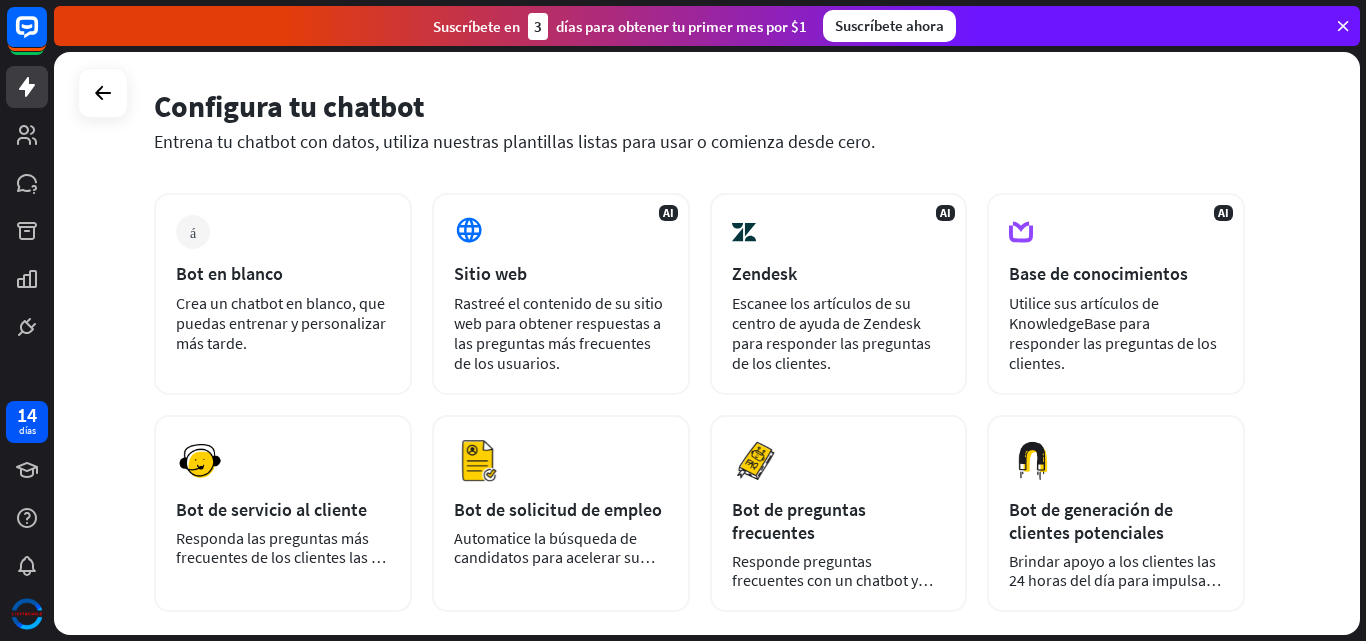 scroll, scrollTop: 27, scrollLeft: 0, axis: vertical 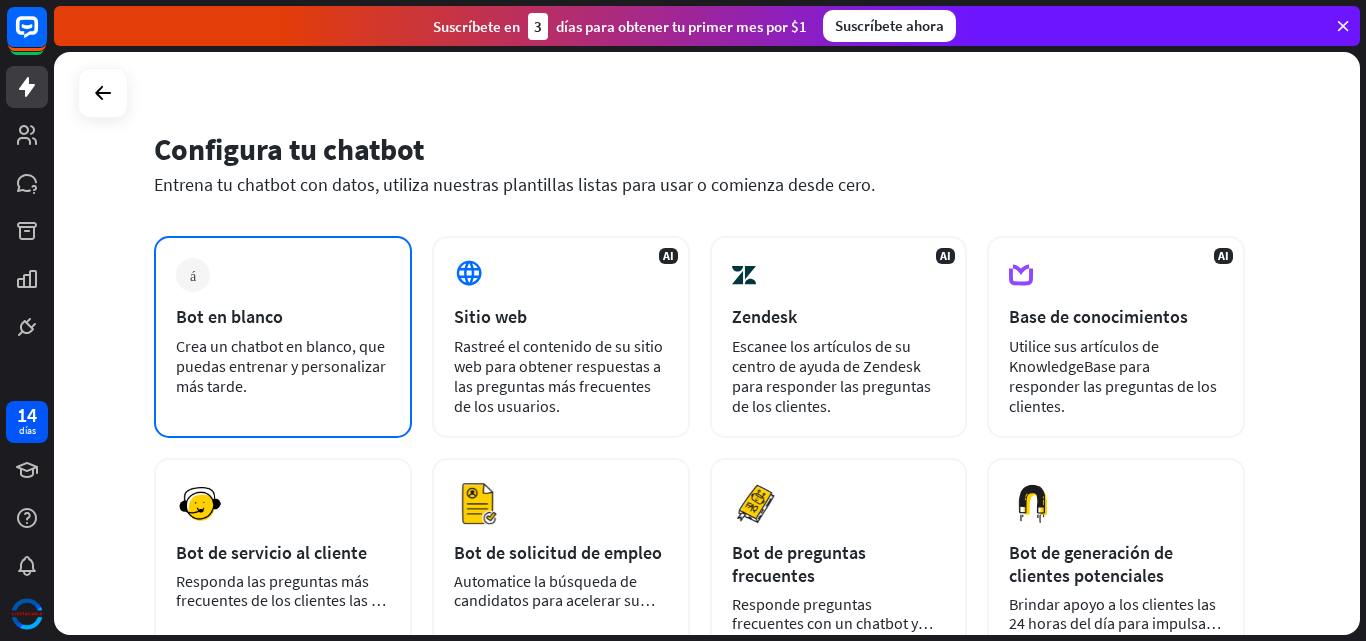 click on "Crea un chatbot en blanco, que puedas entrenar y personalizar más tarde." at bounding box center (281, 366) 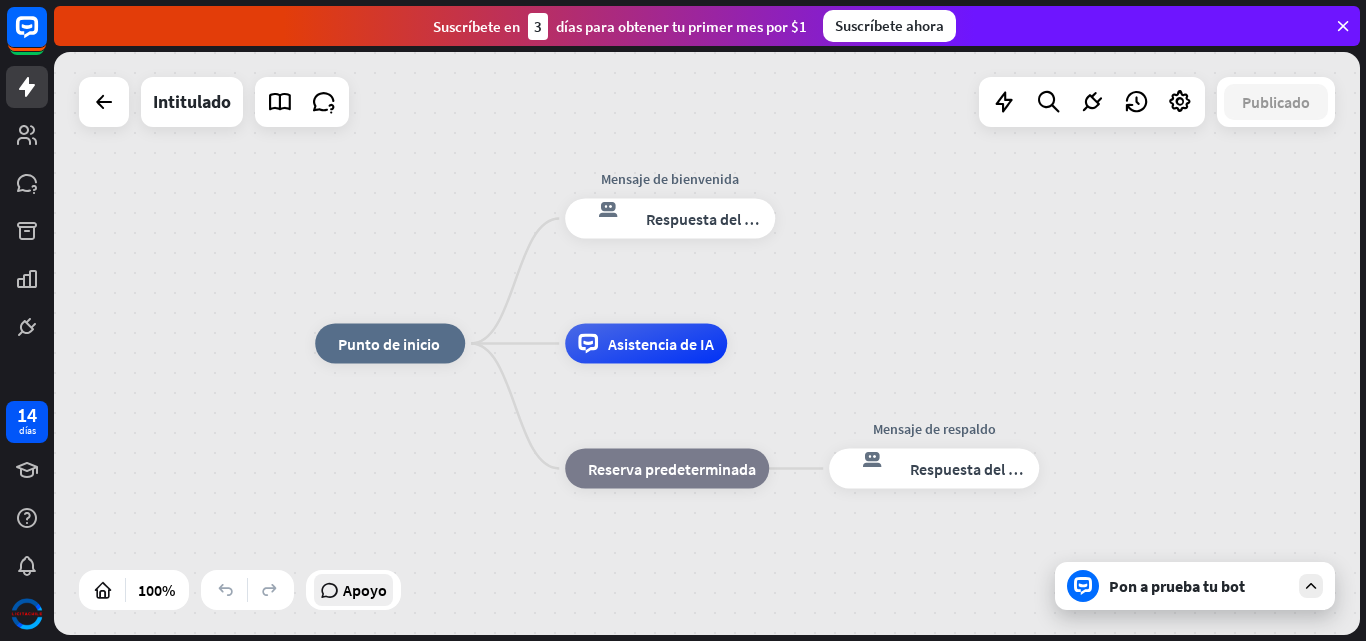 click on "Apoyo" at bounding box center [365, 590] 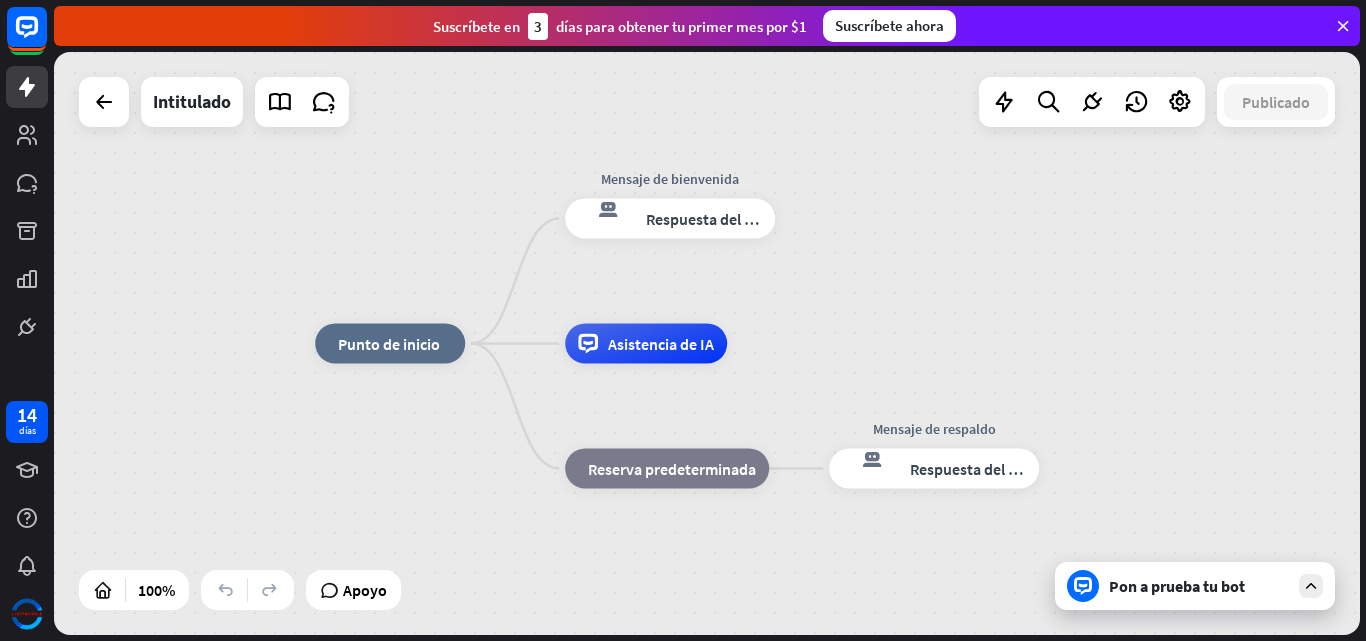 click on "inicio_2   Punto de inicio                 Mensaje de bienvenida   respuesta del bot de bloqueo   Respuesta del bot                     Asistencia de IA                   bloque_de_retroceso   Reserva predeterminada                 Mensaje de respaldo   respuesta del bot de bloqueo   Respuesta del bot" at bounding box center (968, 635) 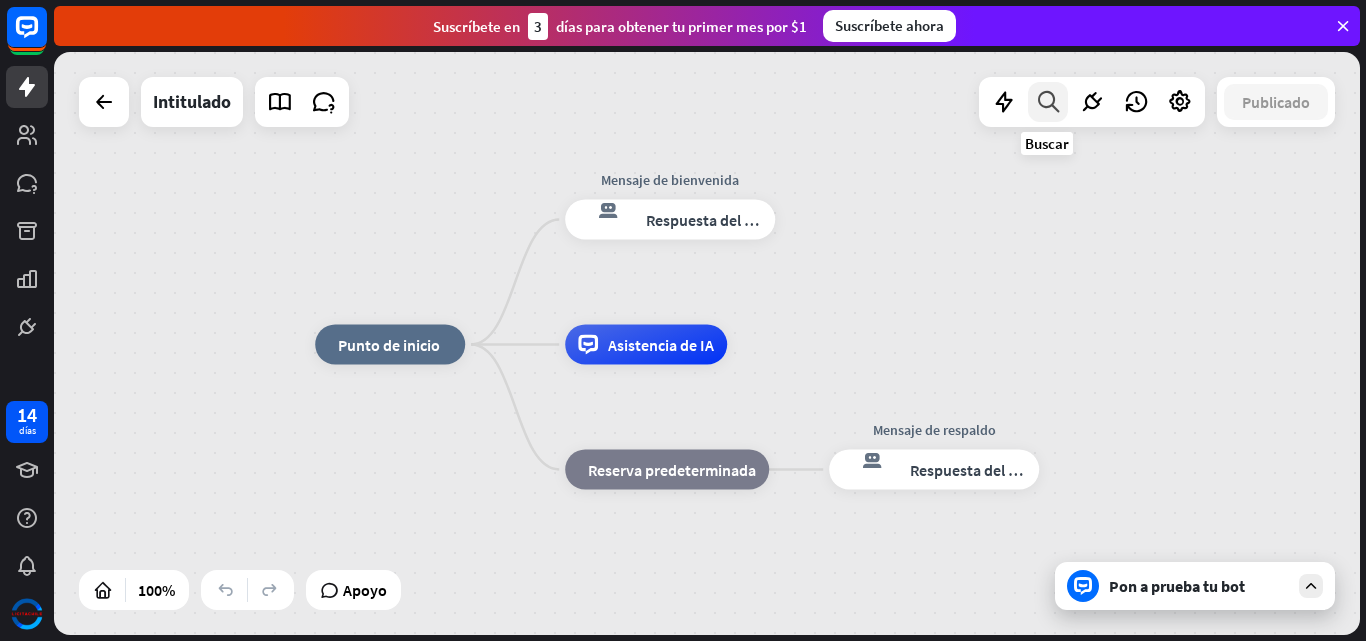 click at bounding box center (1048, 102) 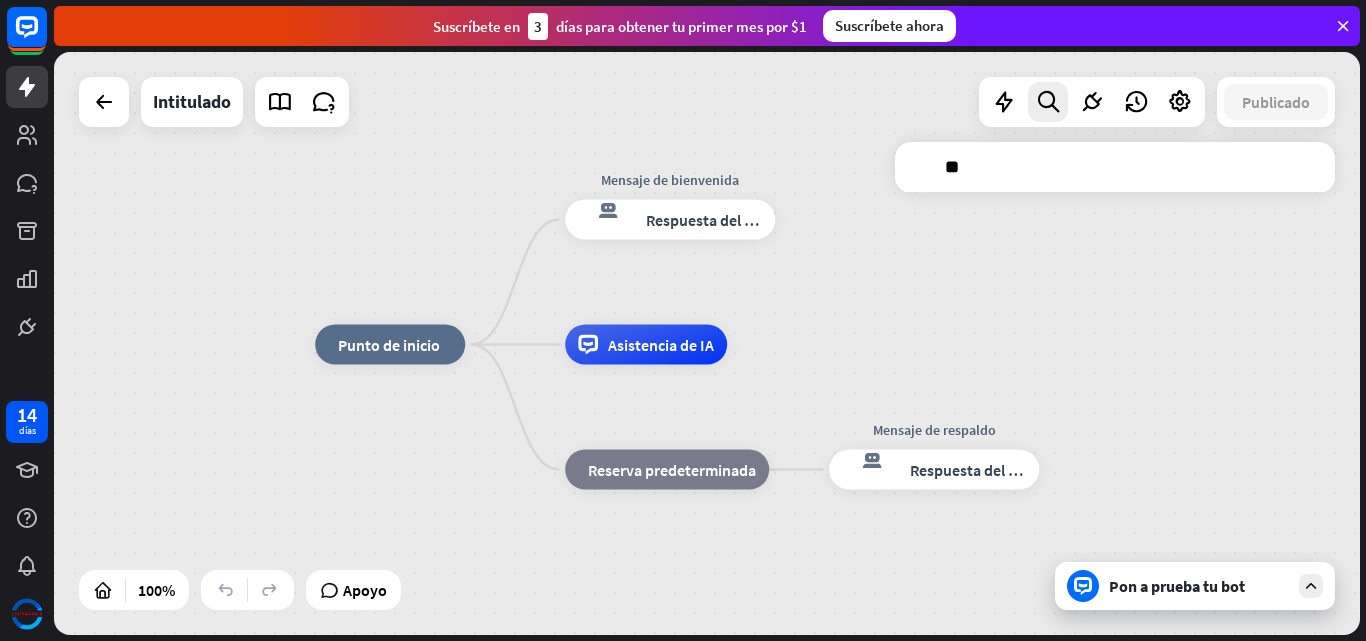 type on "*" 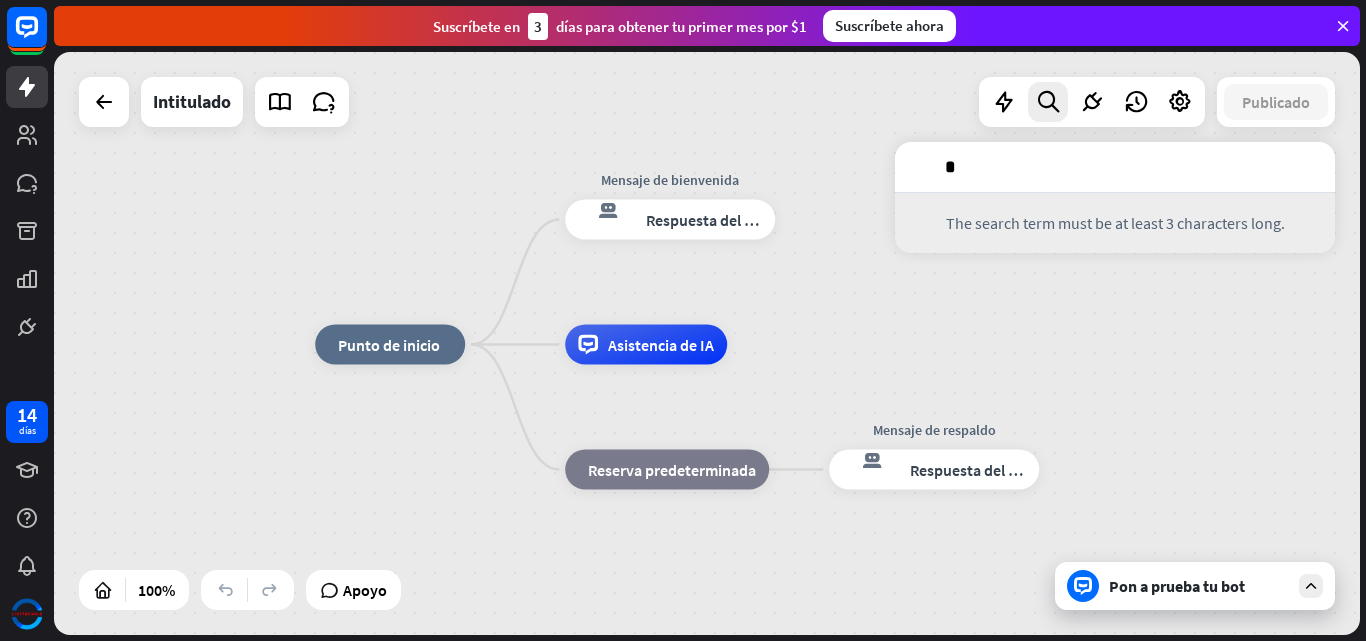 type 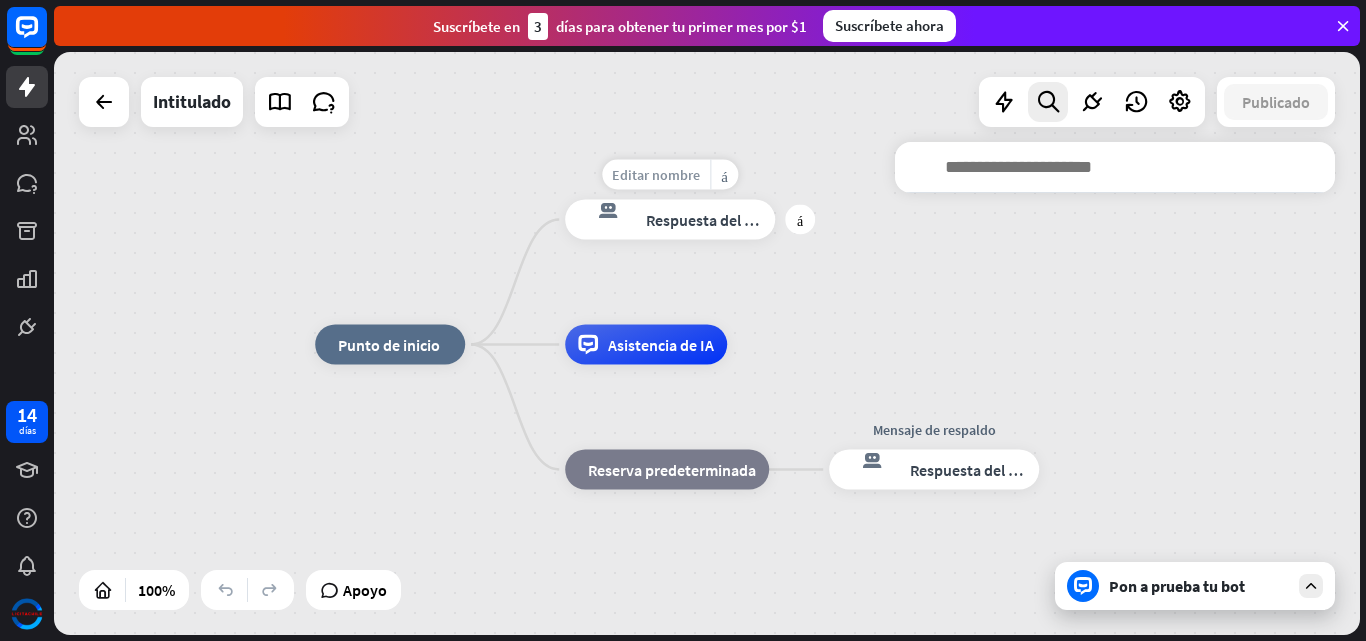 click on "Editar nombre" at bounding box center (656, 175) 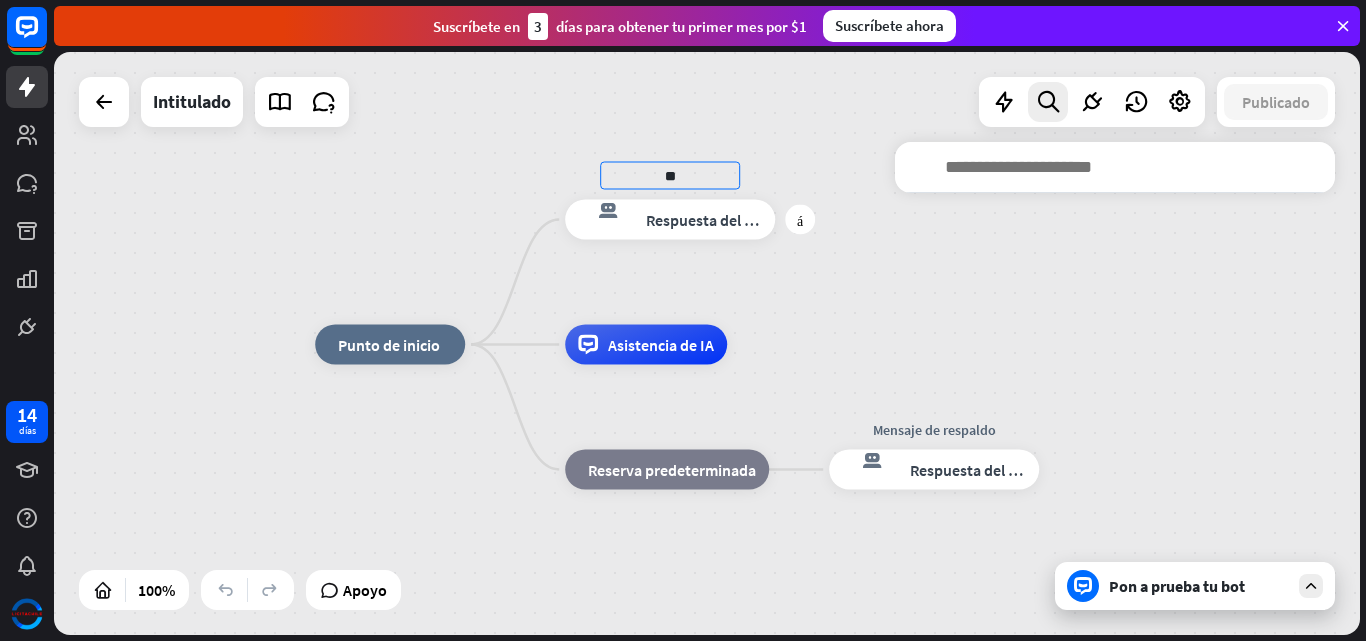 type on "*" 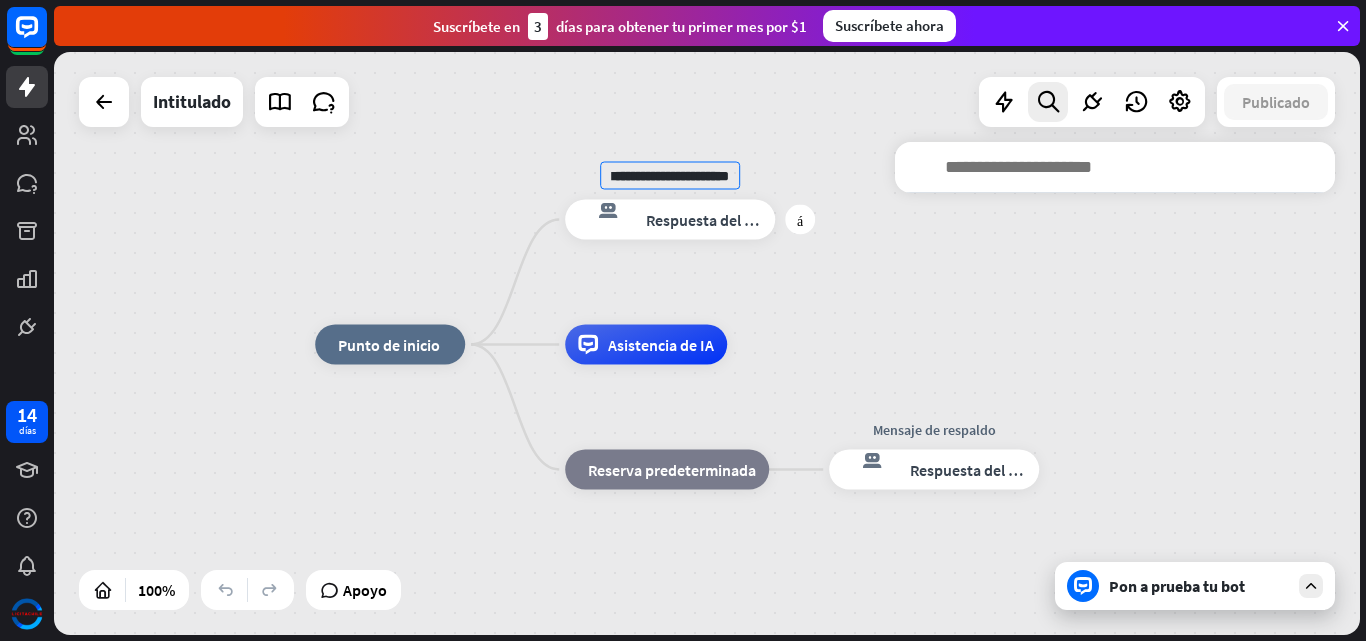 scroll, scrollTop: 0, scrollLeft: 24, axis: horizontal 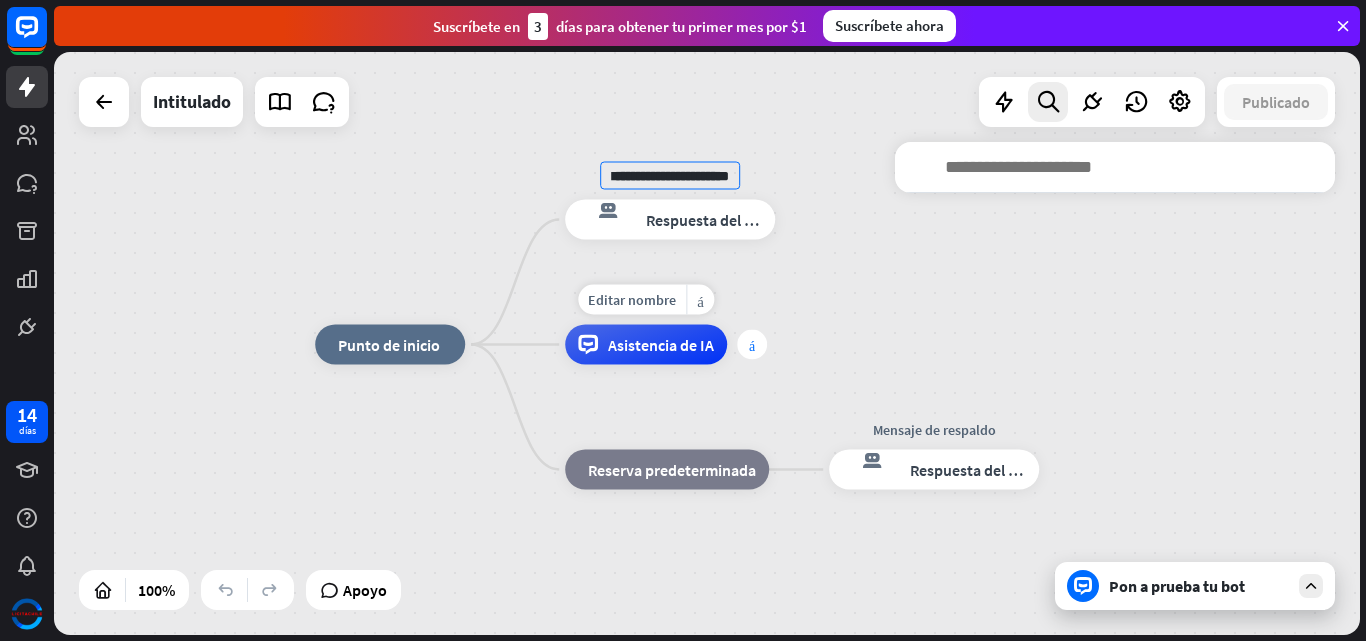 type on "**********" 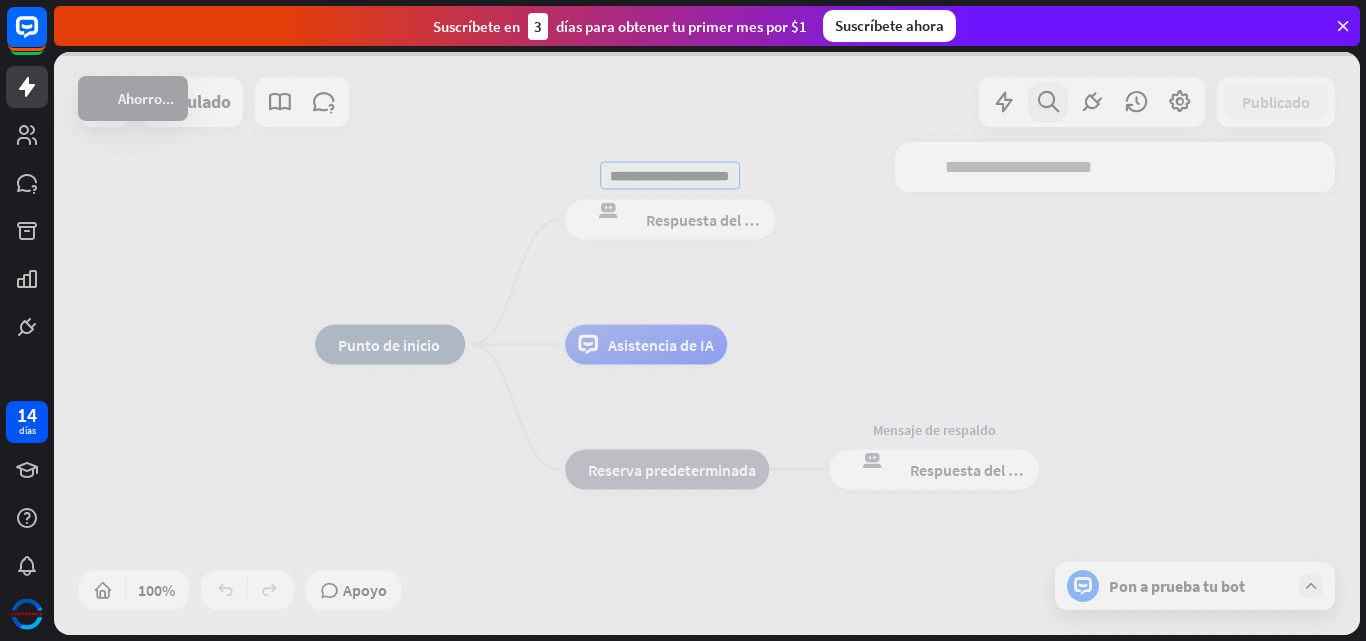 scroll, scrollTop: 0, scrollLeft: 0, axis: both 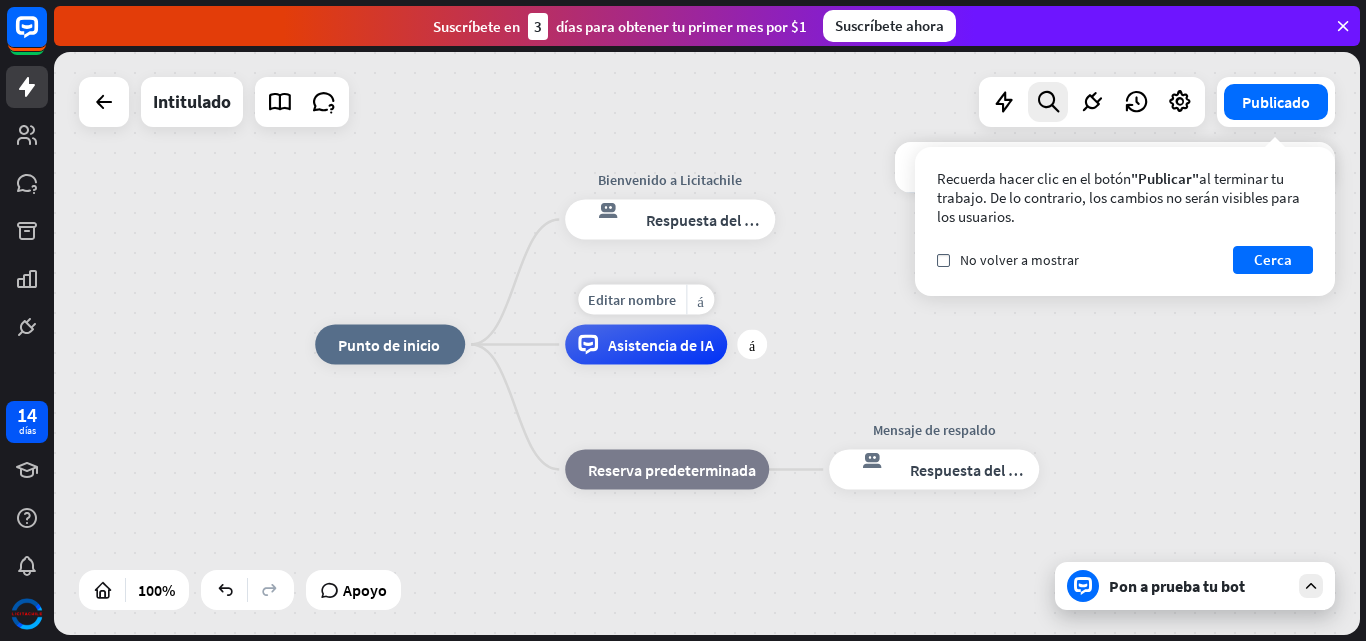 click on "Asistencia de IA" at bounding box center (646, 345) 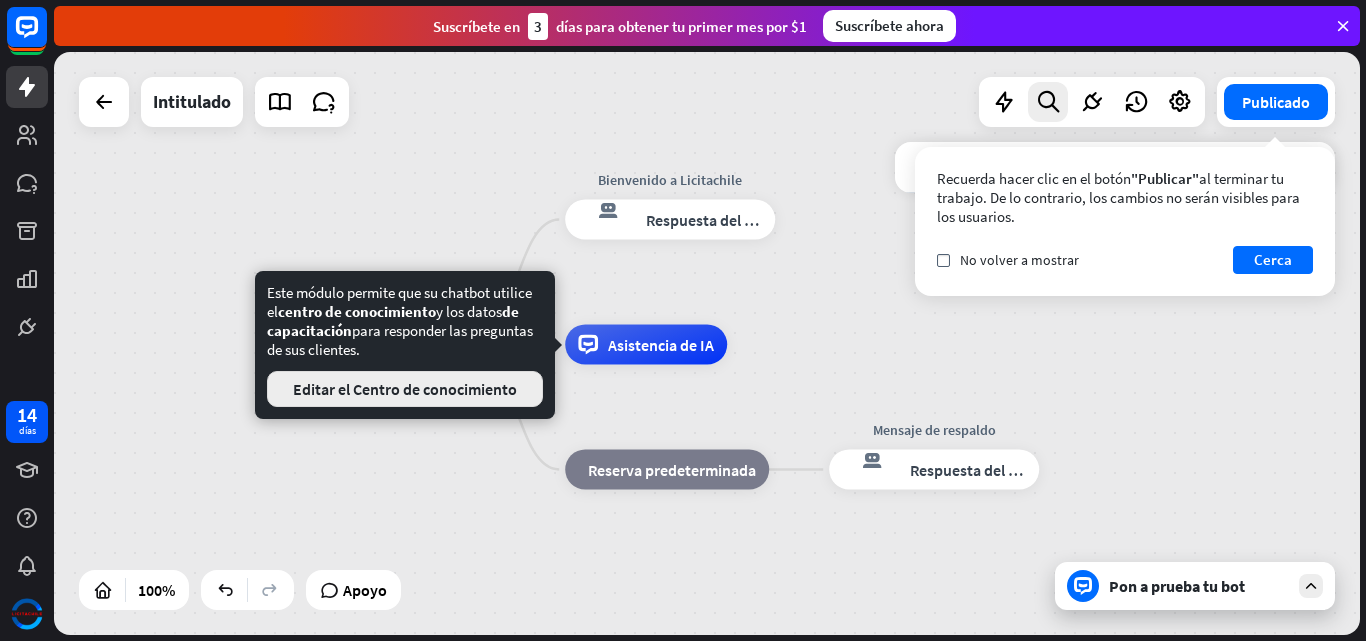 click on "Editar el Centro de conocimiento" at bounding box center (405, 389) 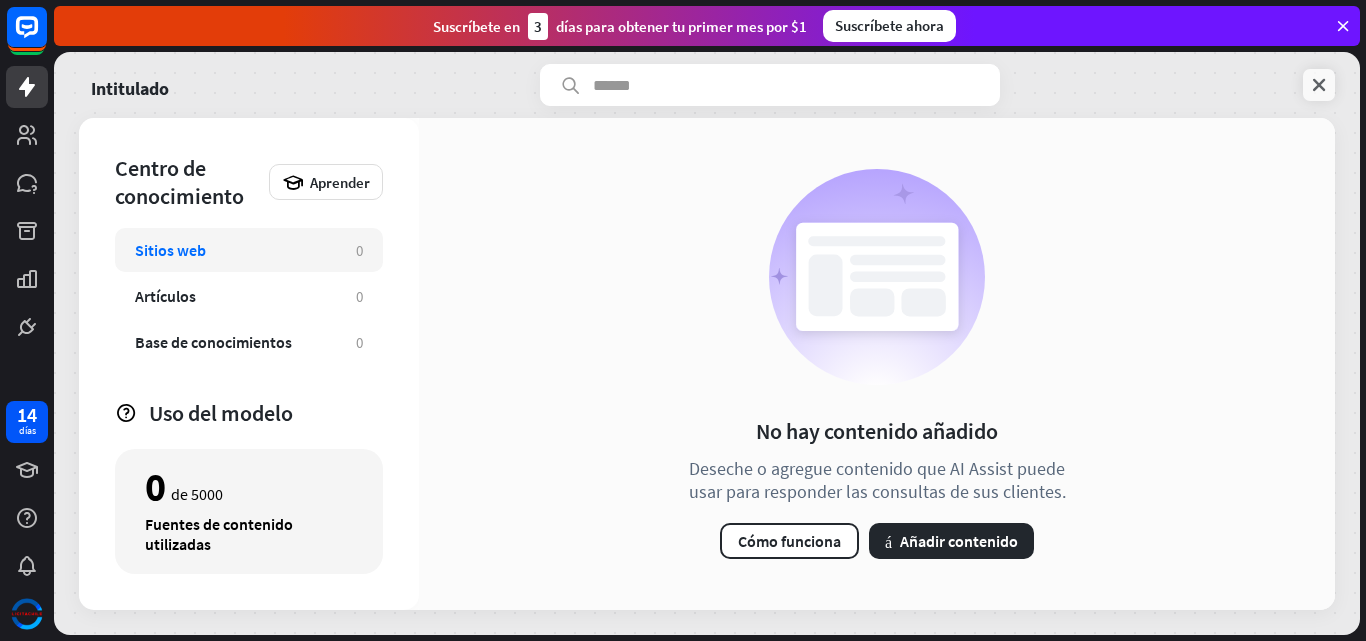 click at bounding box center (1319, 85) 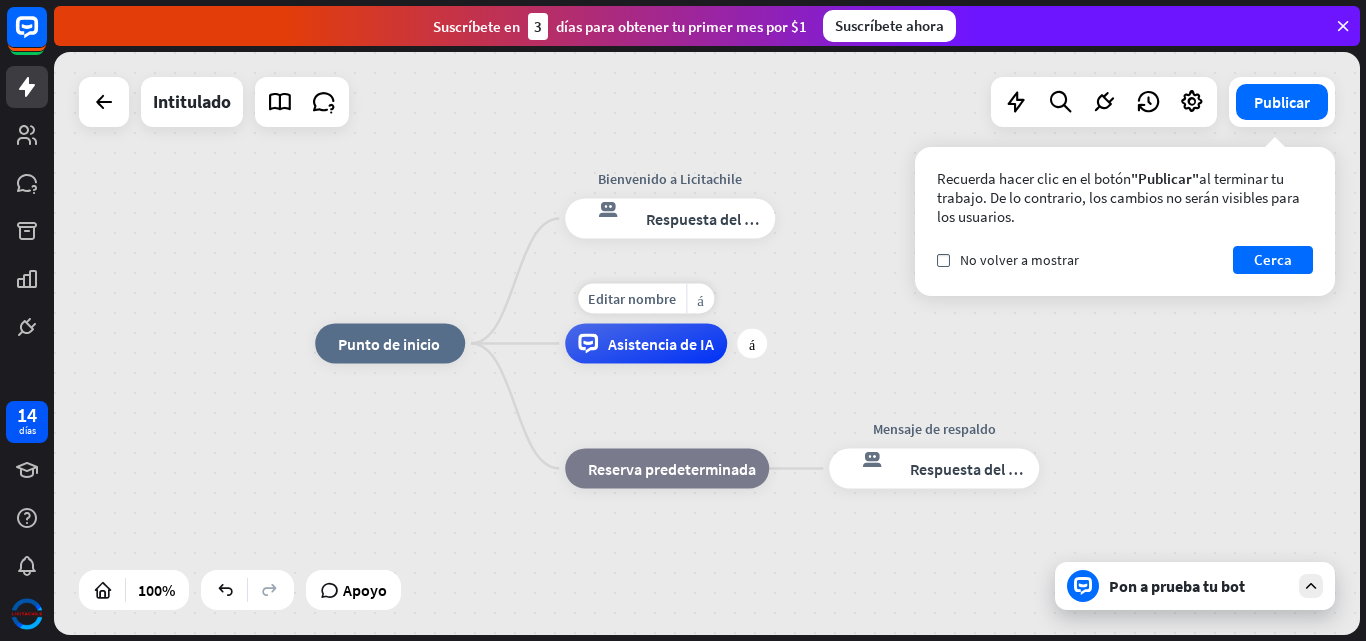 click on "Asistencia de IA" at bounding box center [646, 344] 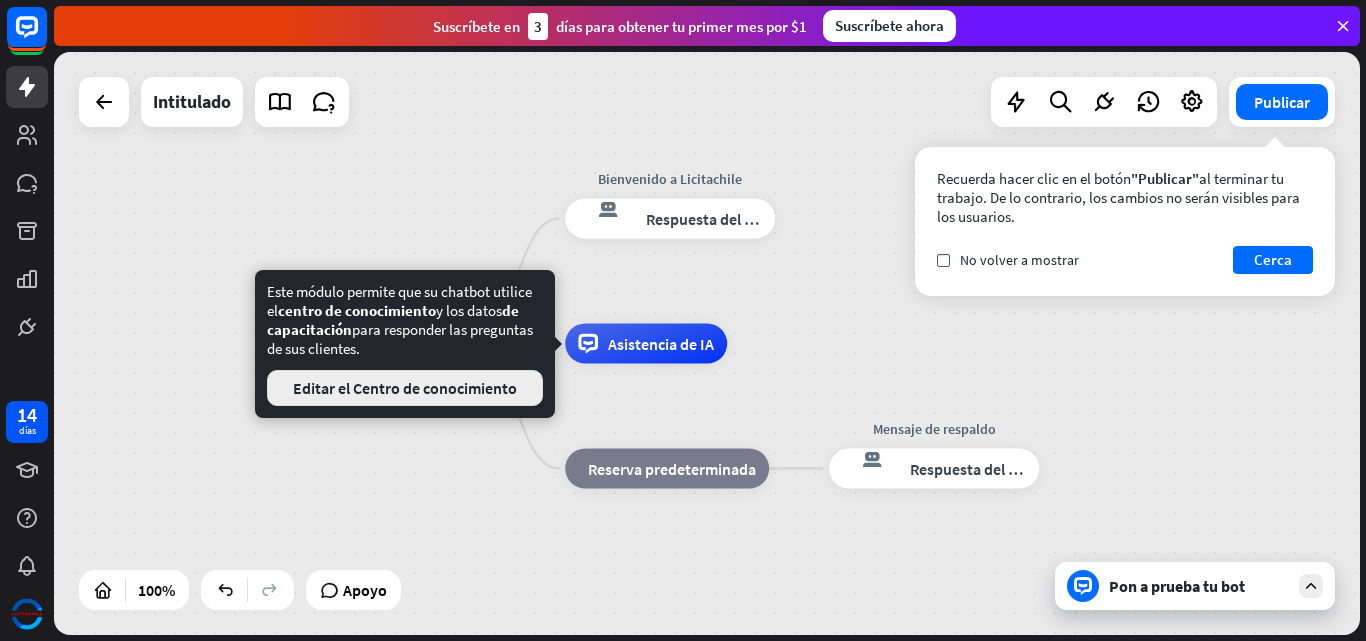 click on "Editar el Centro de conocimiento" at bounding box center [405, 388] 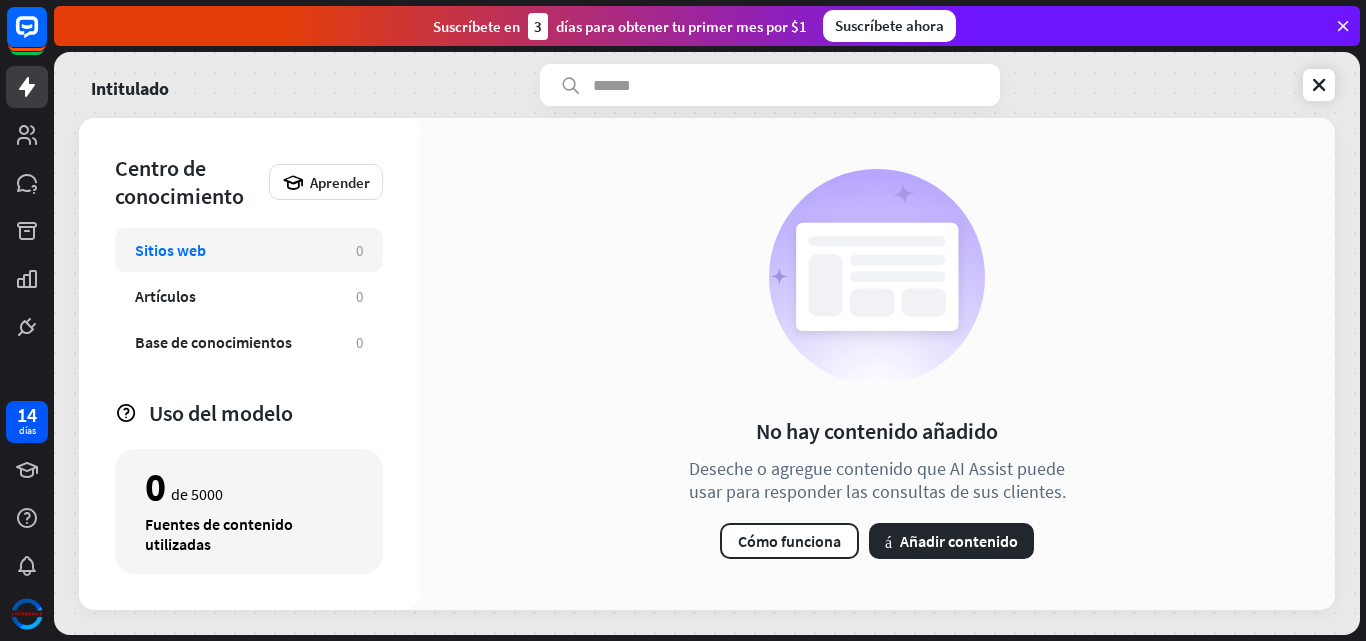 click on "Centro de conocimiento     Aprender     Sitios web     0 Artículos     0 Base de conocimientos     0 Zendesk     0 Archivos
BETA
0     Uso del modelo     0
de 5000
Fuentes de contenido utilizadas" at bounding box center (249, 364) 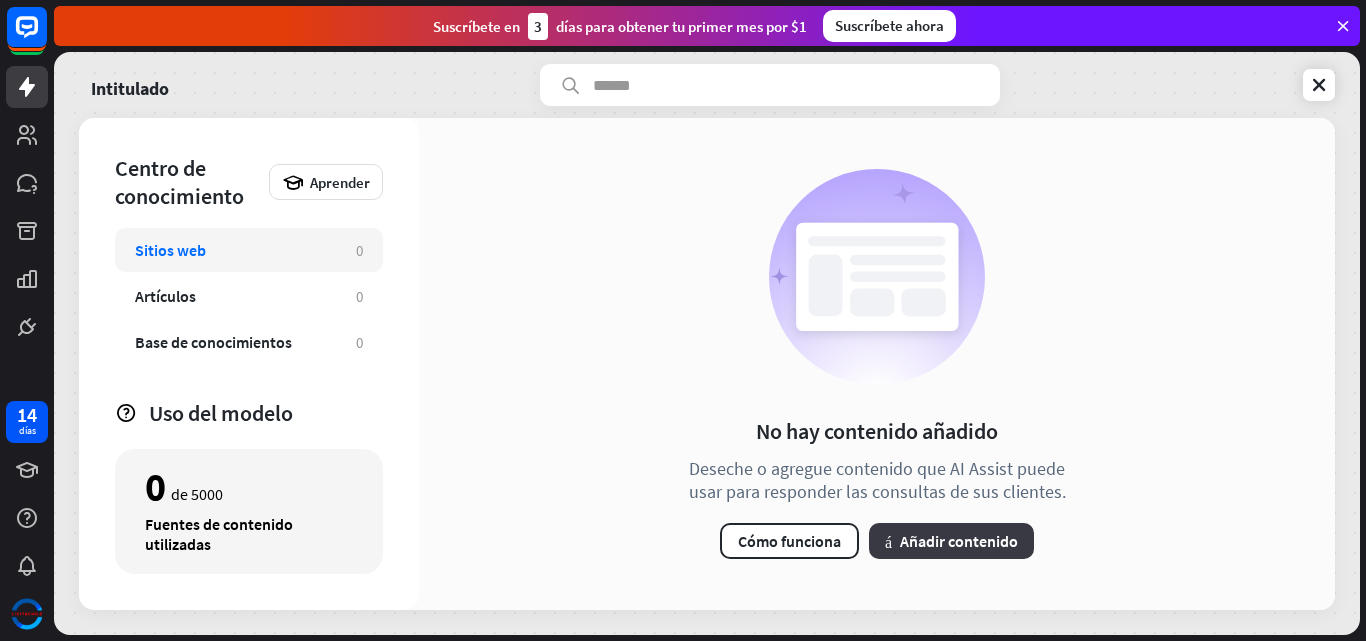click on "Añadir contenido" at bounding box center (959, 541) 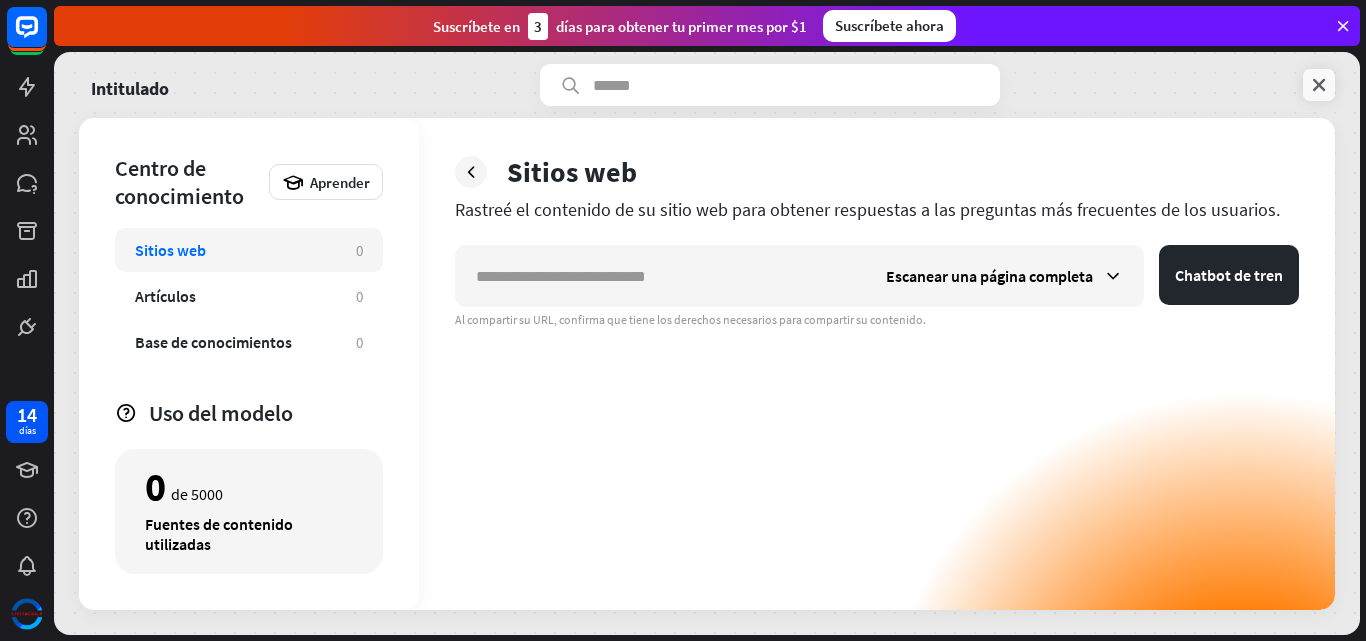 click at bounding box center [1319, 85] 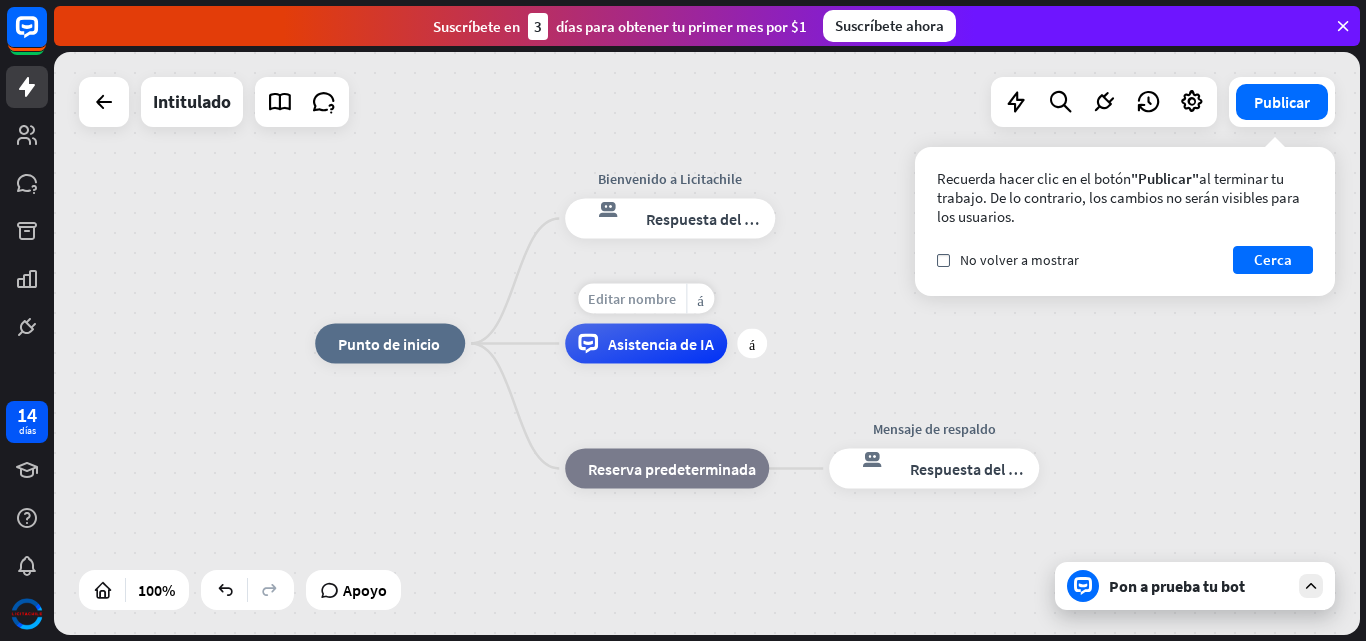 click on "Editar nombre" at bounding box center (632, 299) 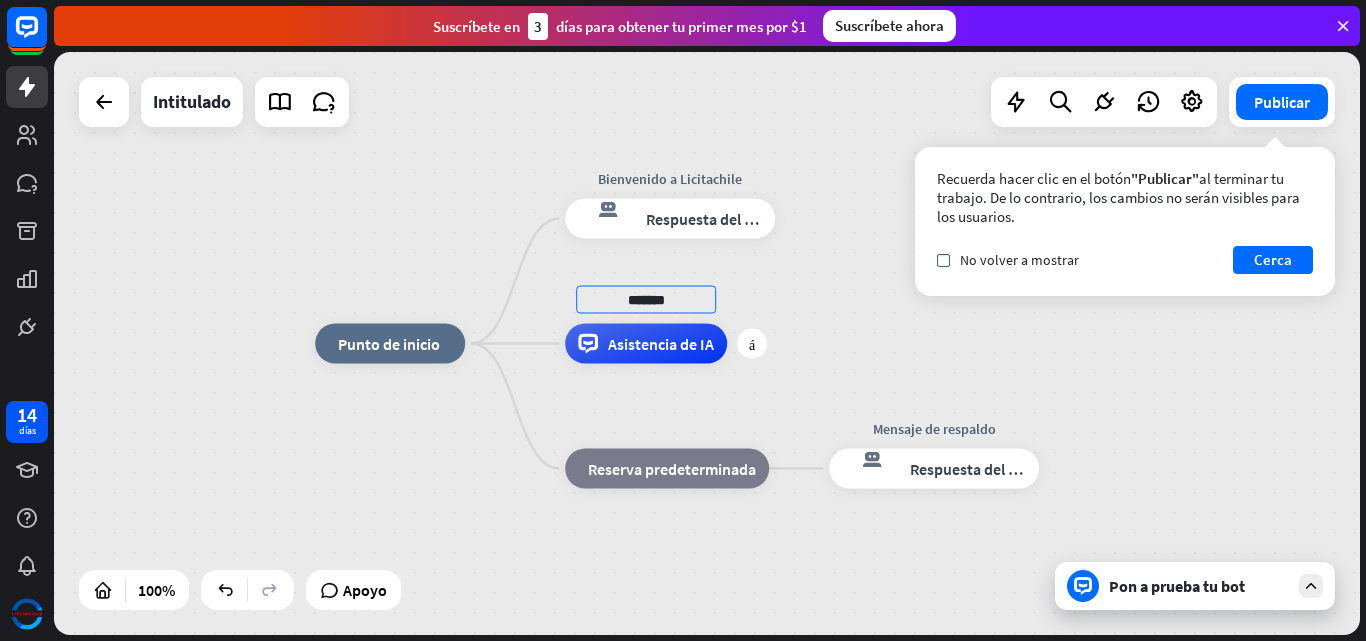 type on "*******" 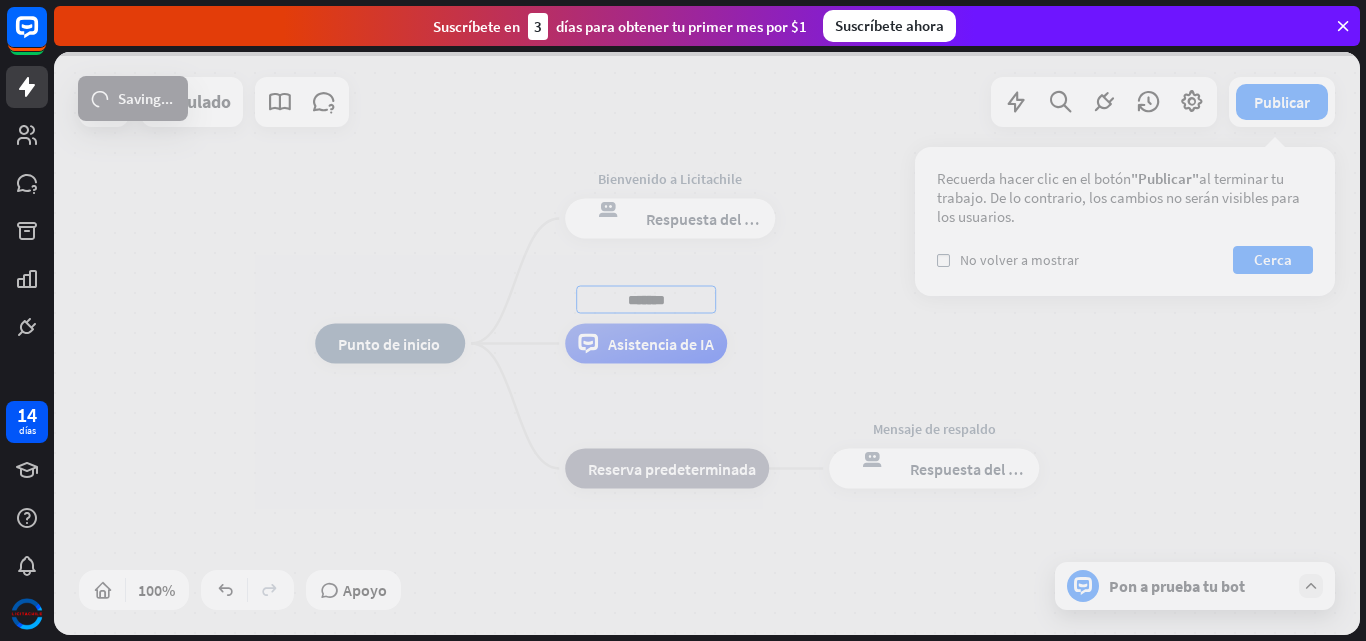 click on "inicio_2   Punto de inicio                 Bienvenido a Licitachile   respuesta del bot de bloqueo   Respuesta del bot         *******             Asistencia de IA                   bloque_de_retroceso   Reserva predeterminada                 Mensaje de respaldo   respuesta del bot de bloqueo   Respuesta del bot
Intitulado
Publicar
Recuerda hacer clic en el
botón  "Publicar"
al terminar tu trabajo. De lo contrario, los cambios no serán visibles para los usuarios.
controlar   No volver a mostrar   Cerca         100%           Apoyo         Pon a prueba tu bot         loader   Saving...           cerca   Interacciones   bloquear_entrada_de_usuario   Entrada del usuario respuesta del bot de bloqueo   Respuesta del bot bloque_de_retroceso   Retroceder filtrar   Filtrar archivo adjunto de bloque   Entrada de archivo adjunto árbol constructor" at bounding box center [707, 343] 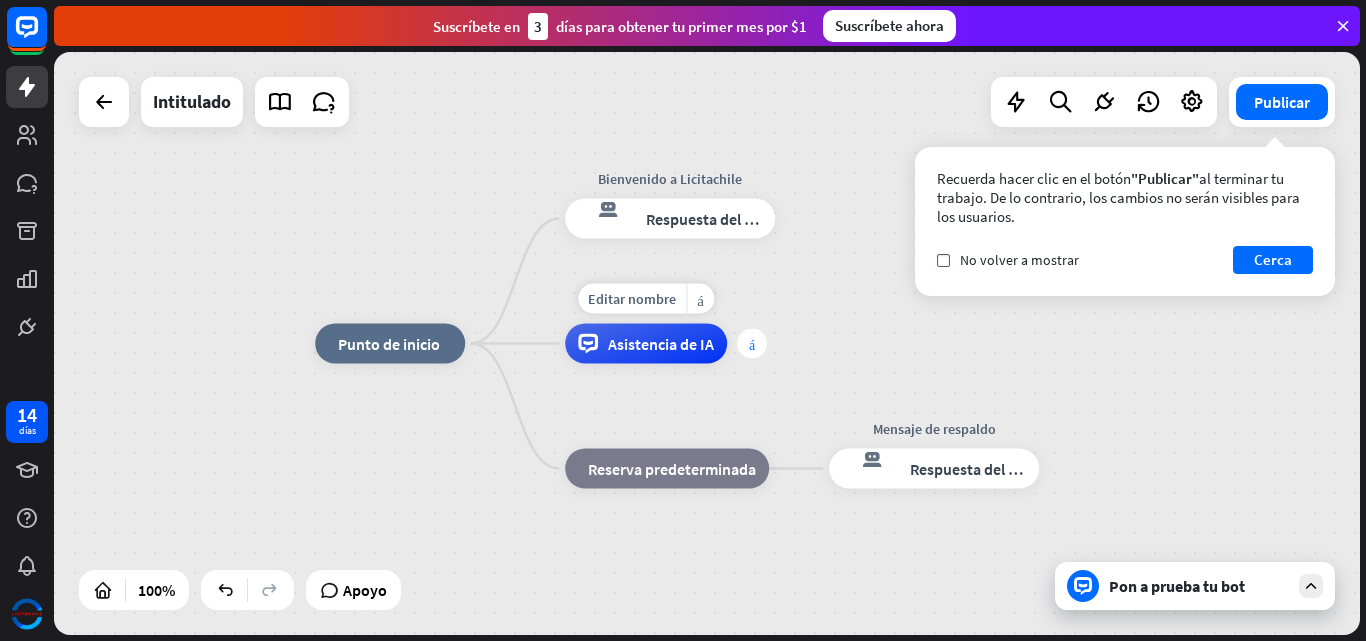 click on "más" at bounding box center [752, 344] 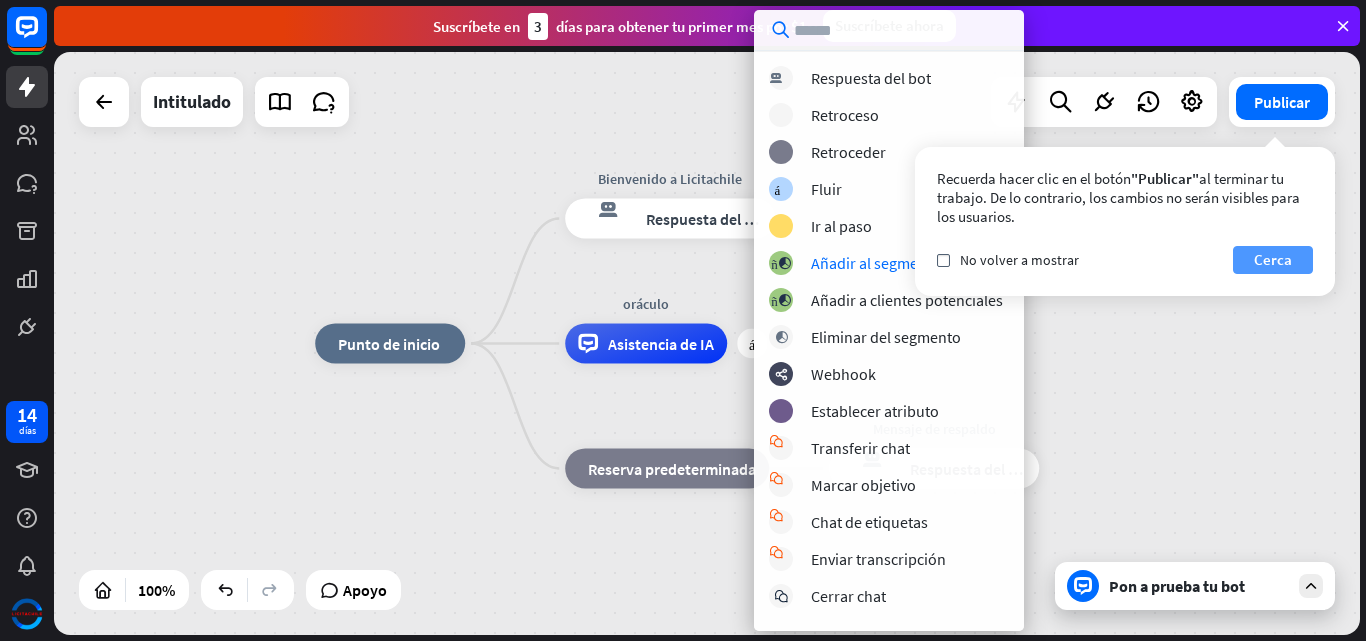 click on "Cerca" at bounding box center (1273, 259) 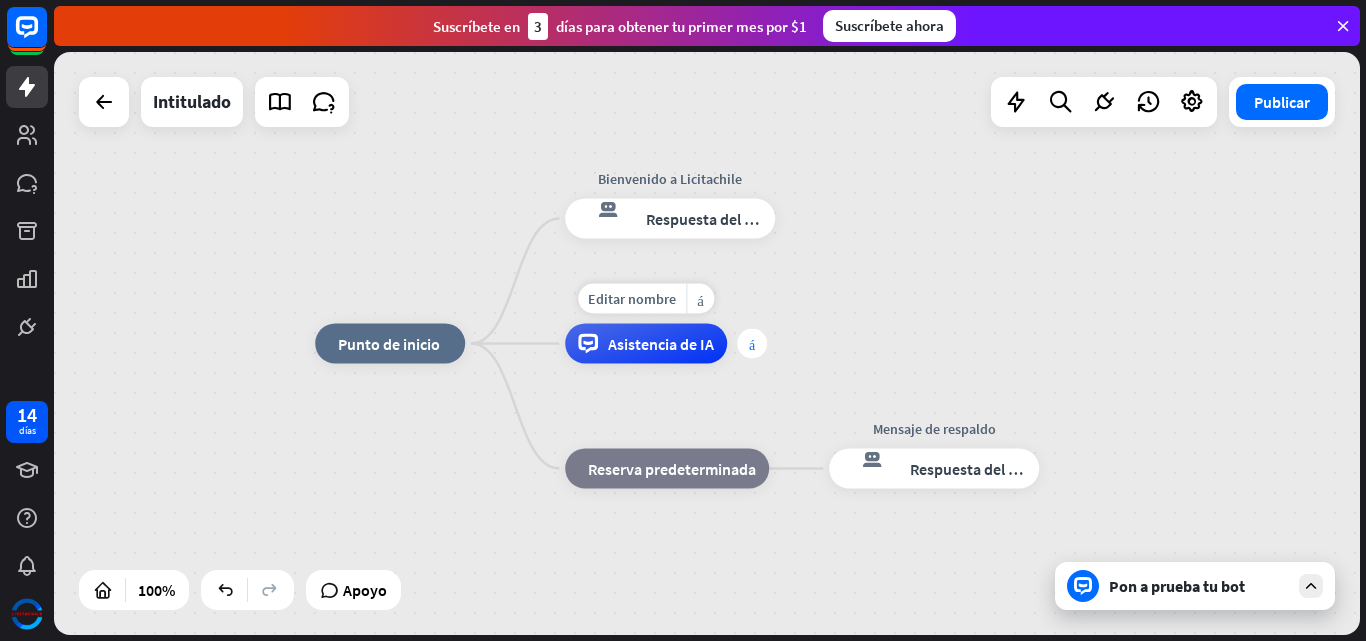 click on "más" at bounding box center (752, 344) 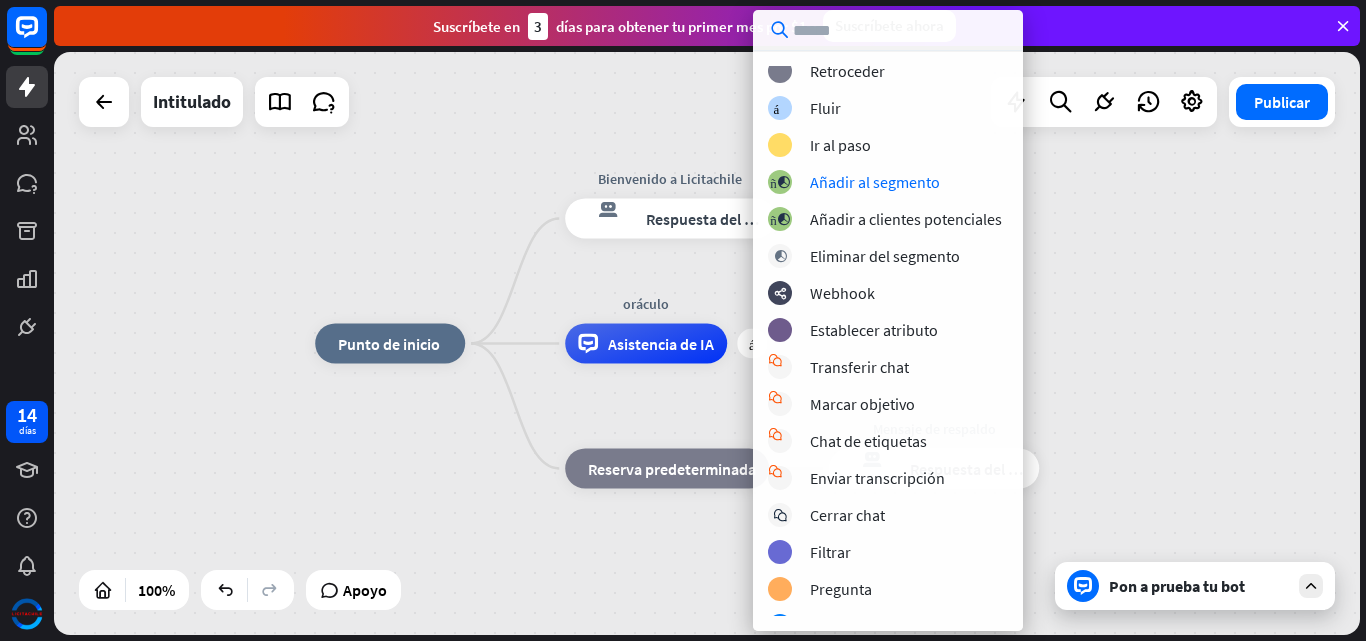 scroll, scrollTop: 0, scrollLeft: 0, axis: both 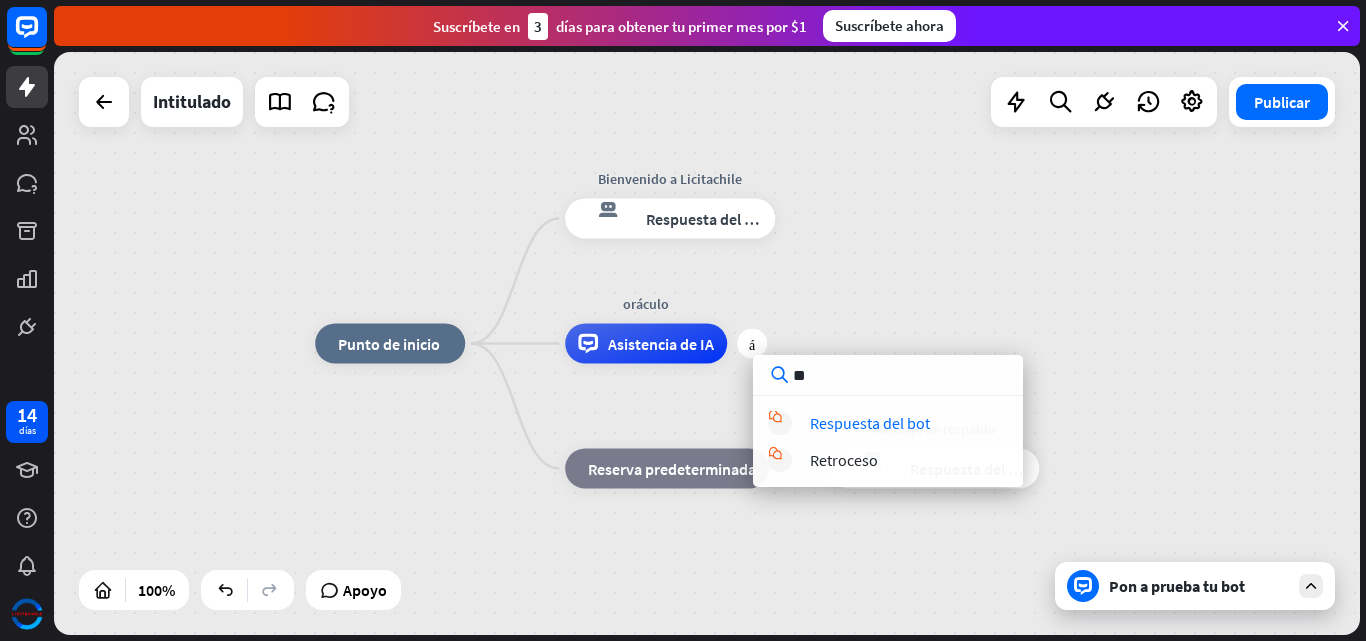 type on "*" 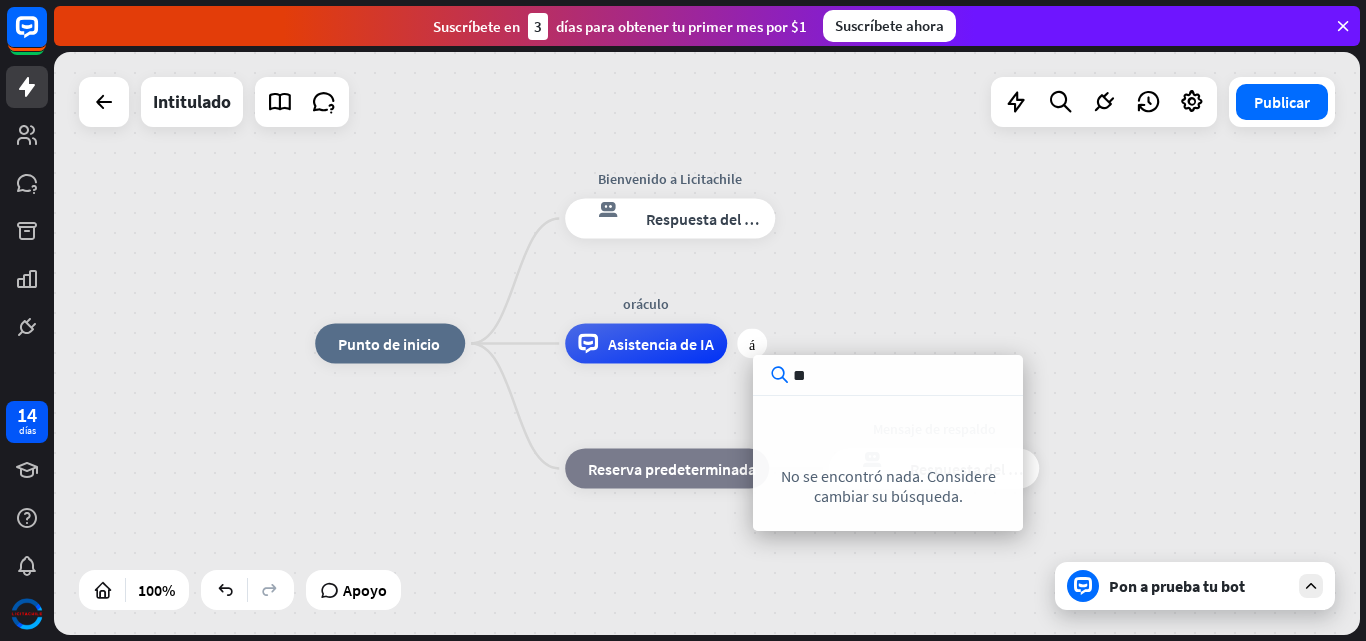 type on "*" 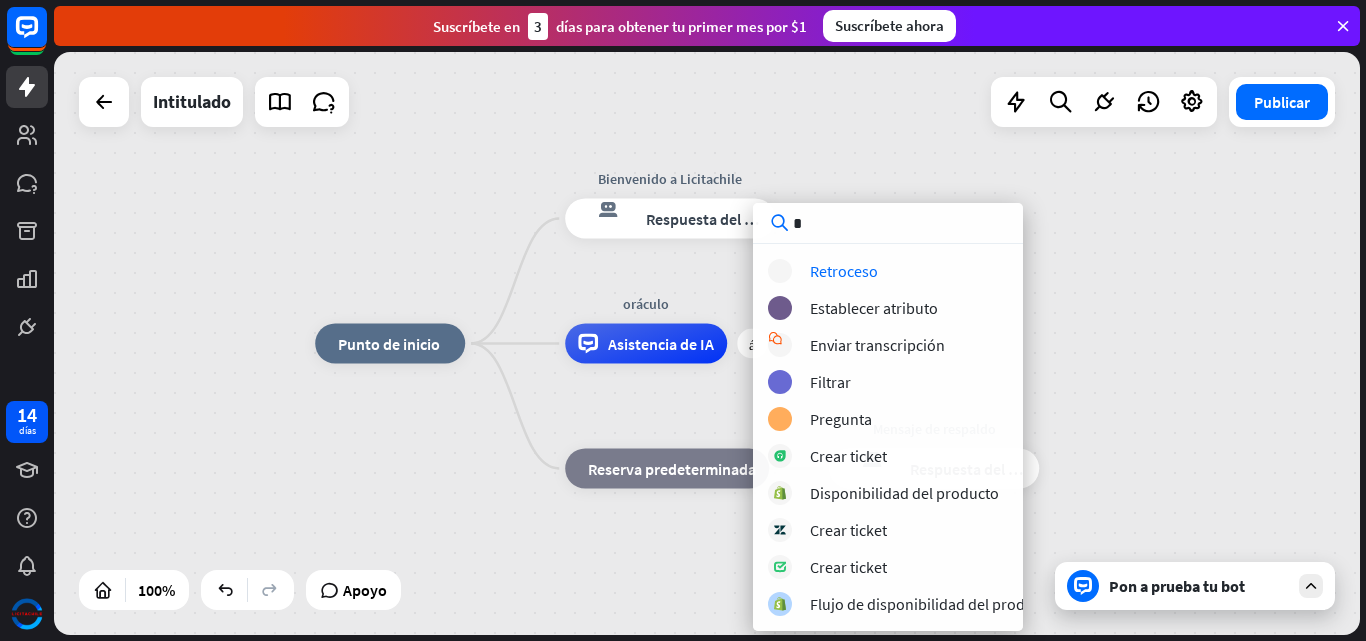 type 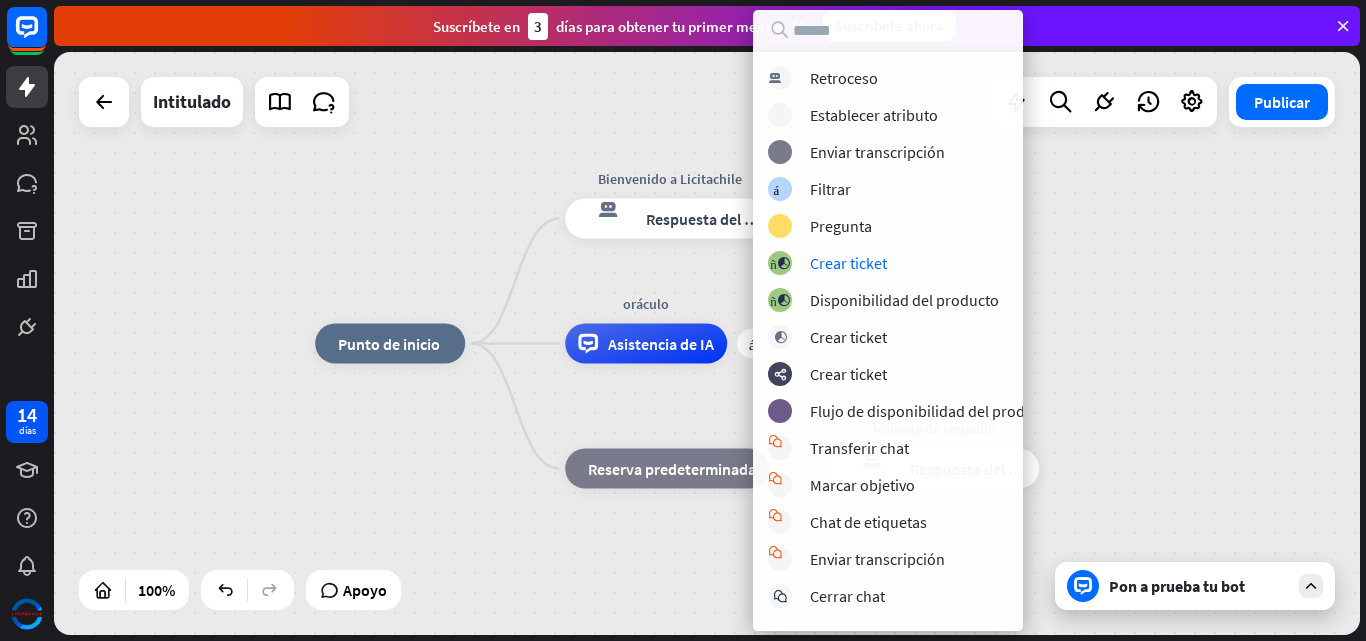 click on "inicio_2   Punto de inicio                 Bienvenido a Licitachile   respuesta del bot de bloqueo   Respuesta del bot               más   oráculo     Asistencia de IA                   bloque_de_retroceso   Reserva predeterminada                 Mensaje de respaldo   respuesta del bot de bloqueo   Respuesta del bot" at bounding box center [707, 343] 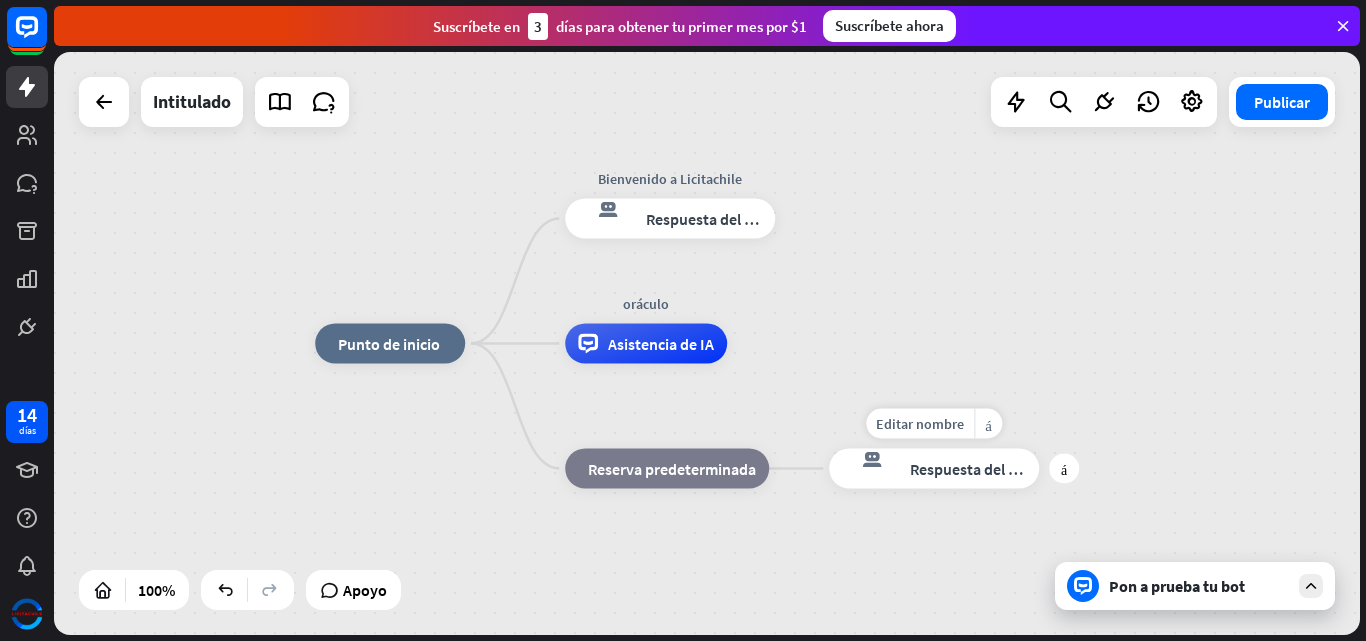 click on "Respuesta del bot" at bounding box center (971, 469) 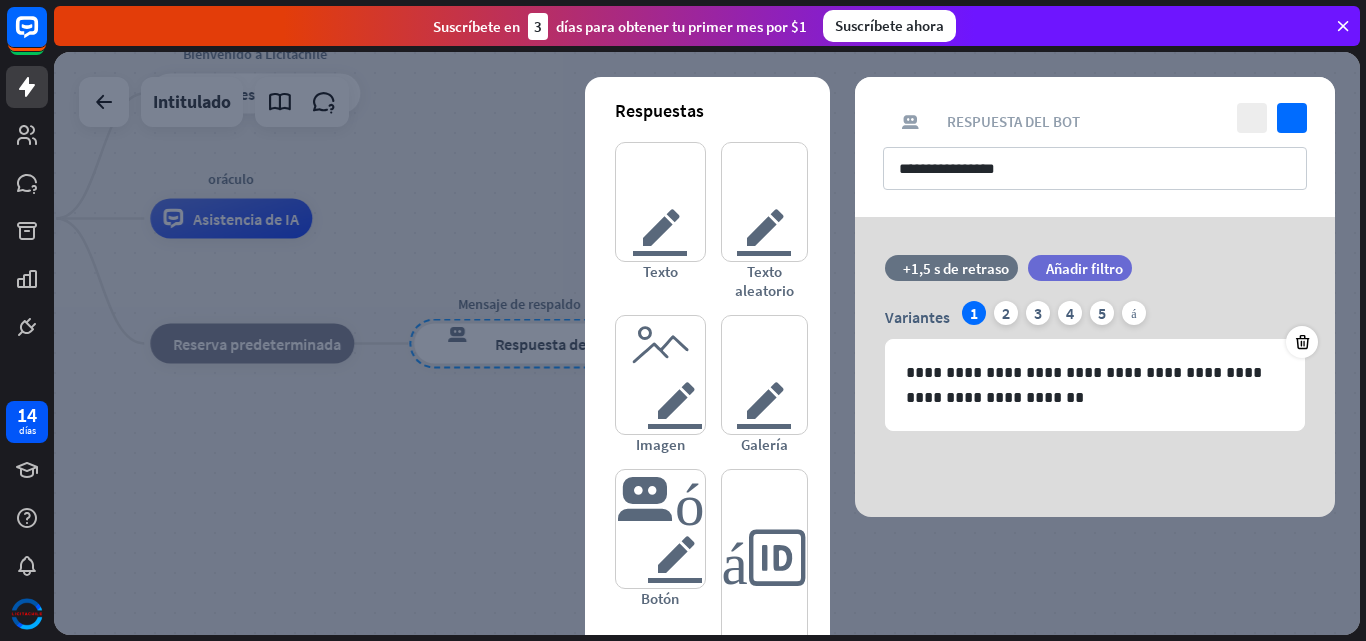 click at bounding box center (1343, 26) 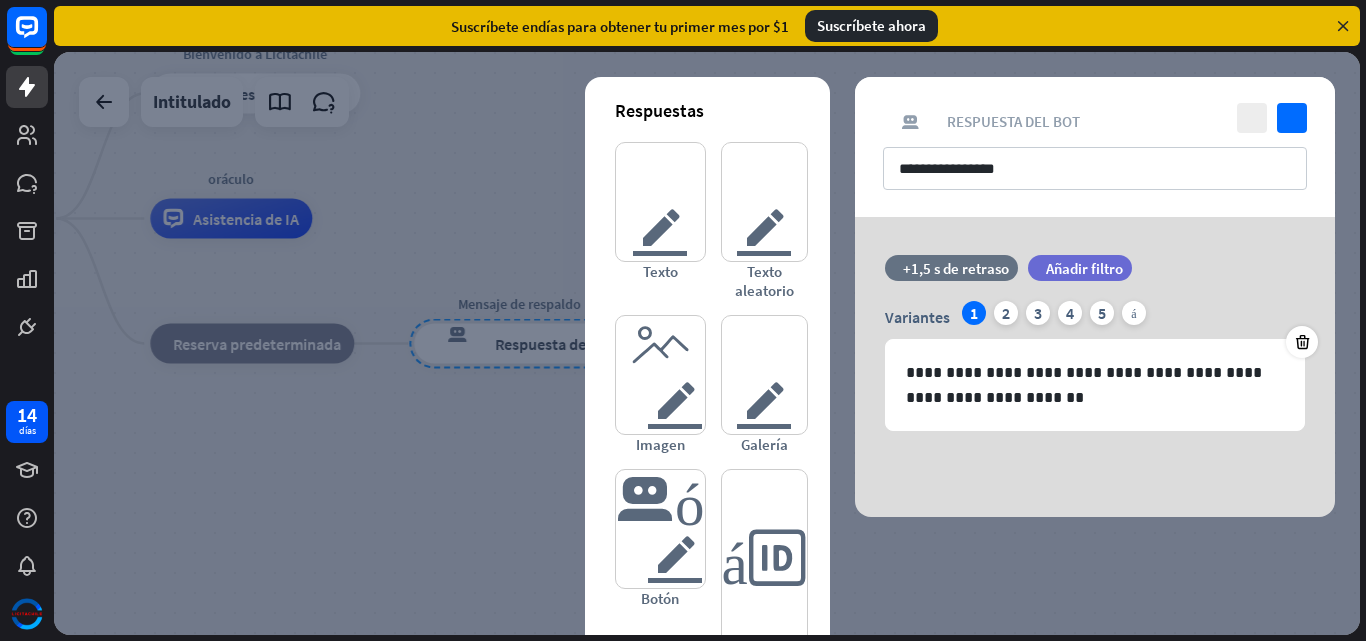 click at bounding box center (1343, 26) 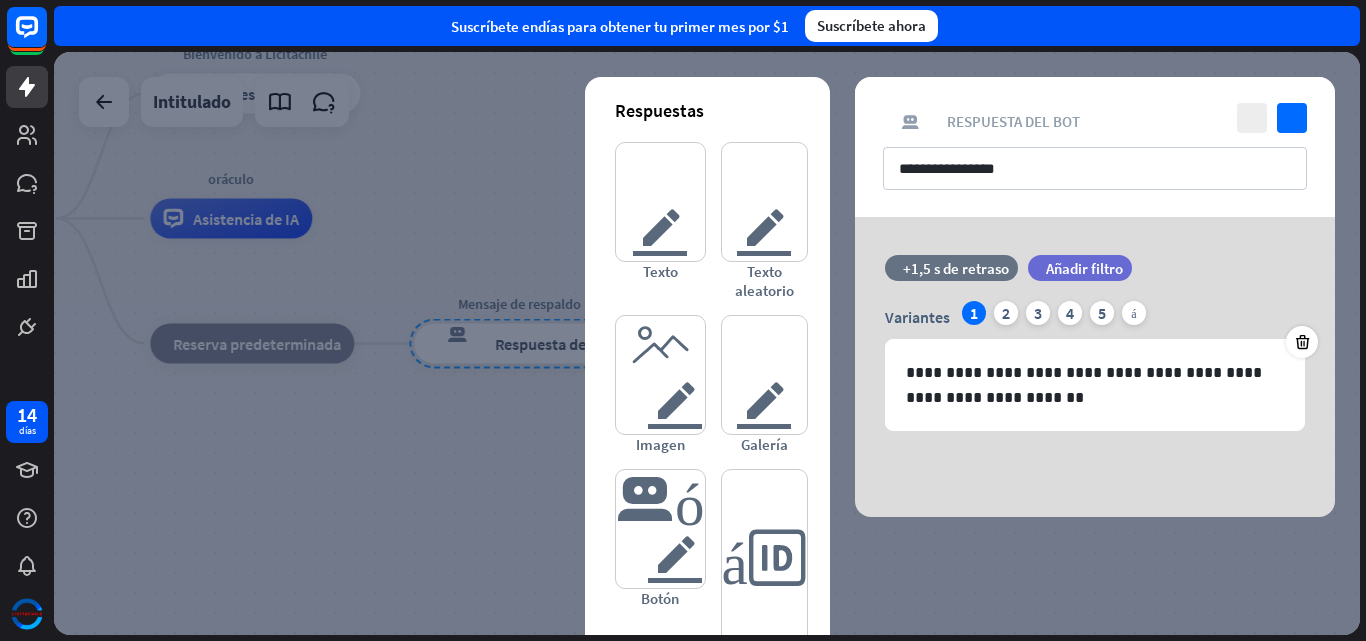 click at bounding box center [707, 343] 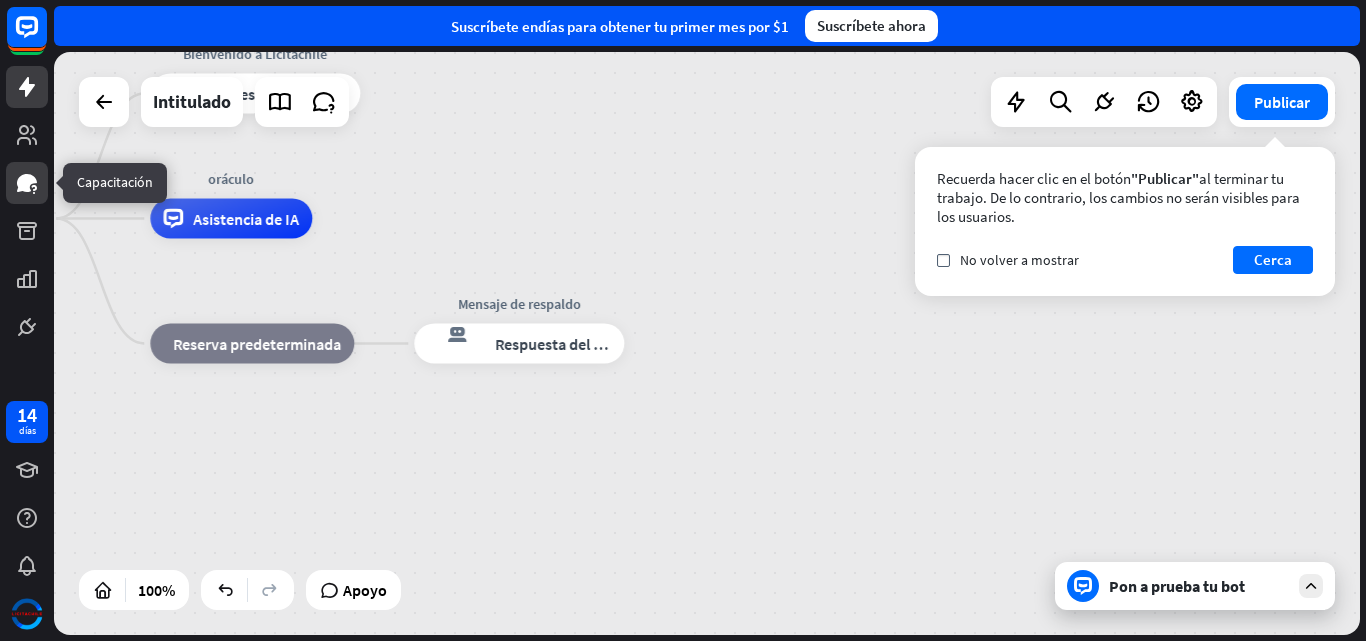 click 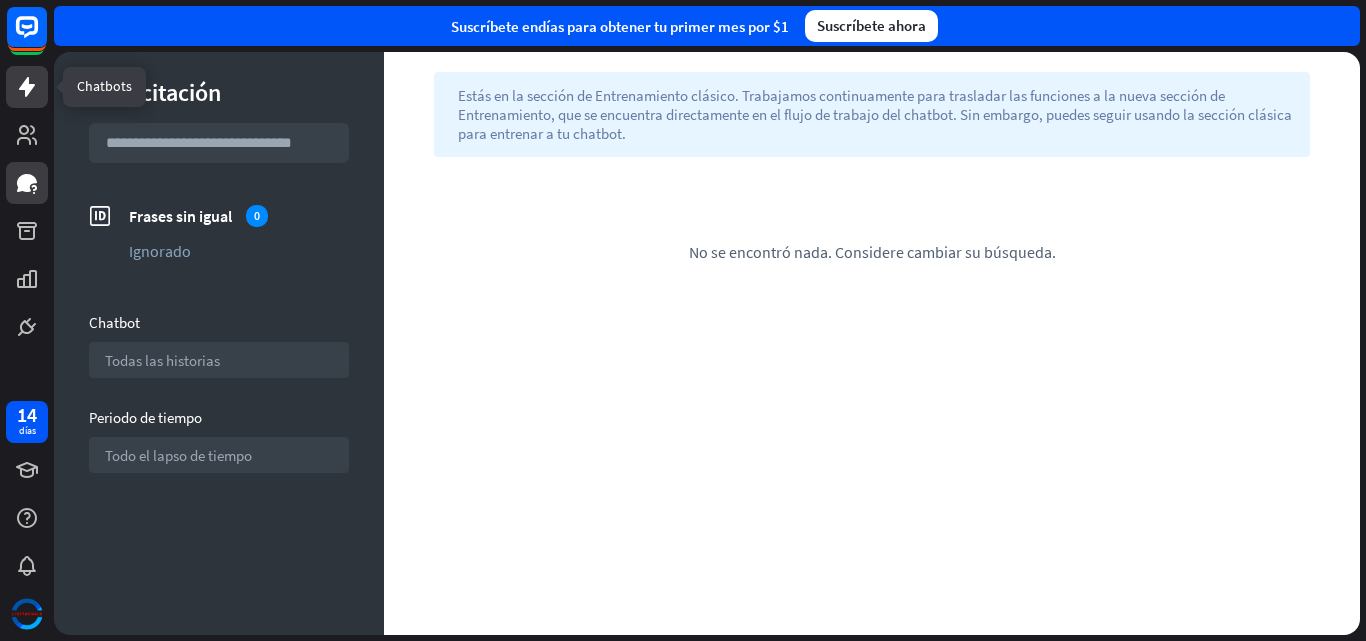 click 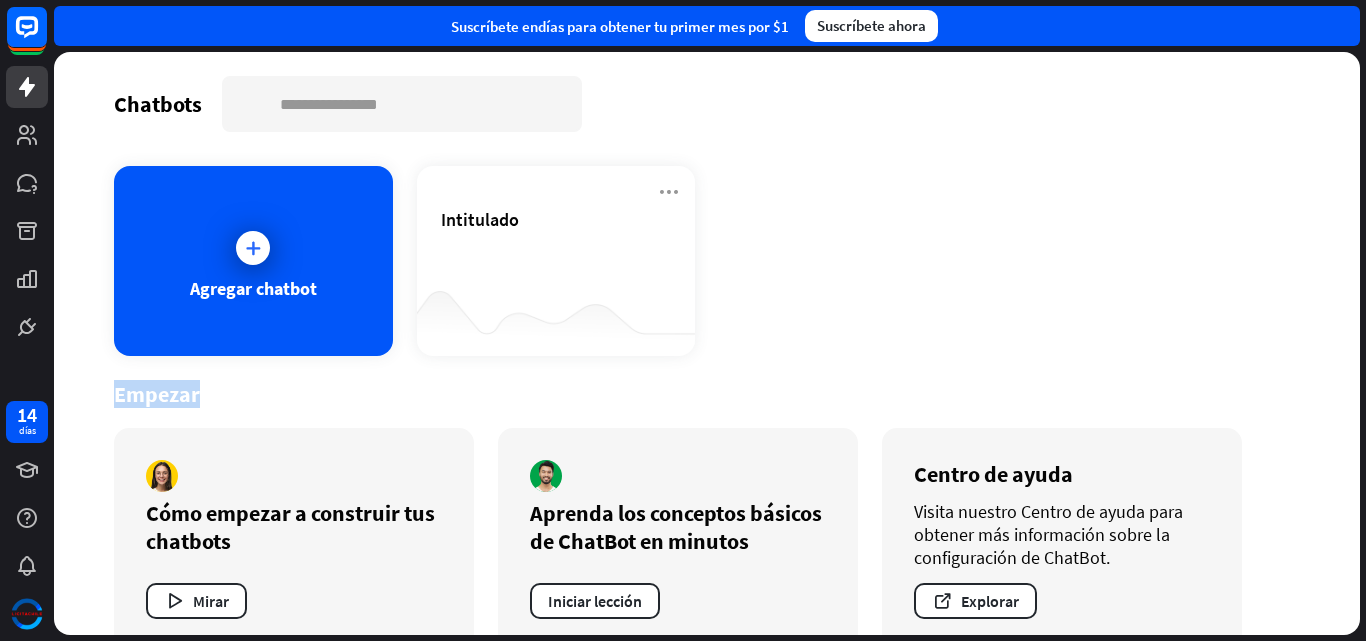 drag, startPoint x: 1365, startPoint y: 313, endPoint x: 1362, endPoint y: 379, distance: 66.068146 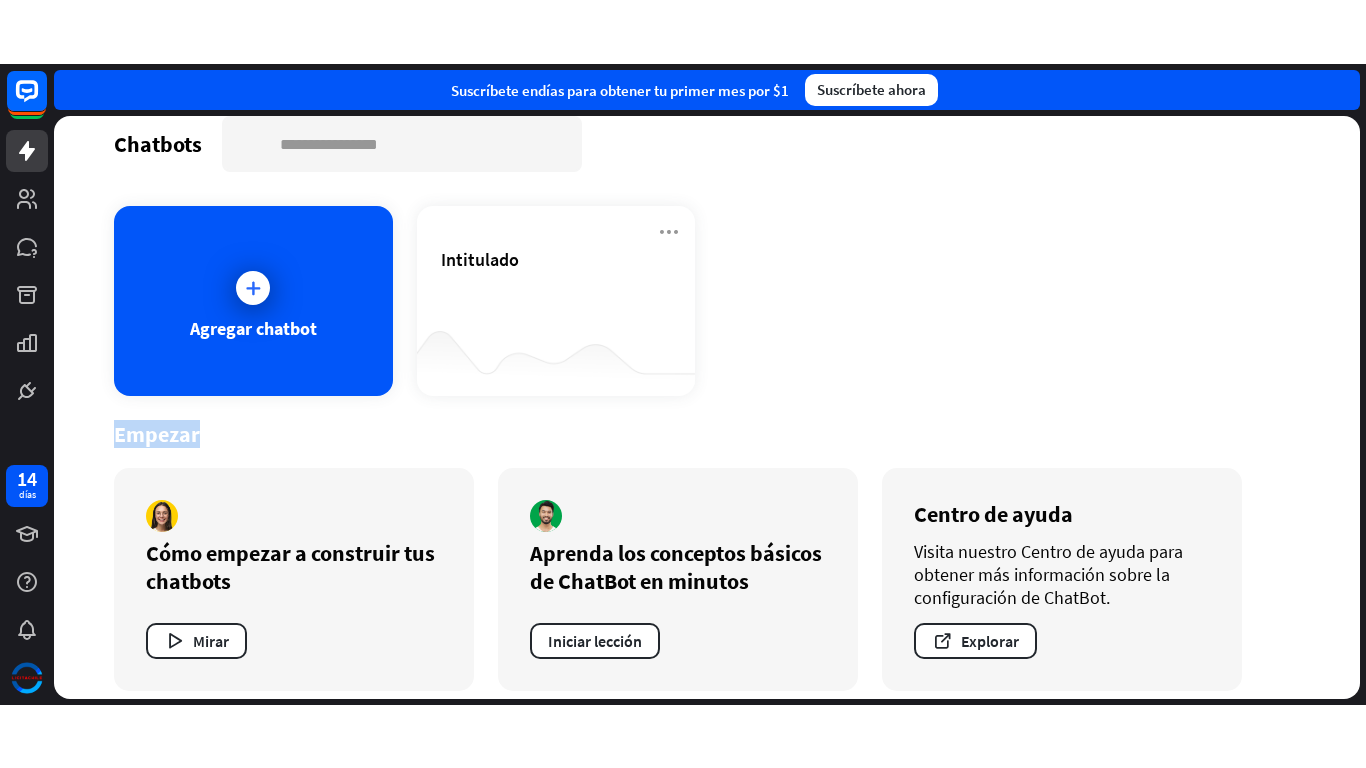 scroll, scrollTop: 40, scrollLeft: 0, axis: vertical 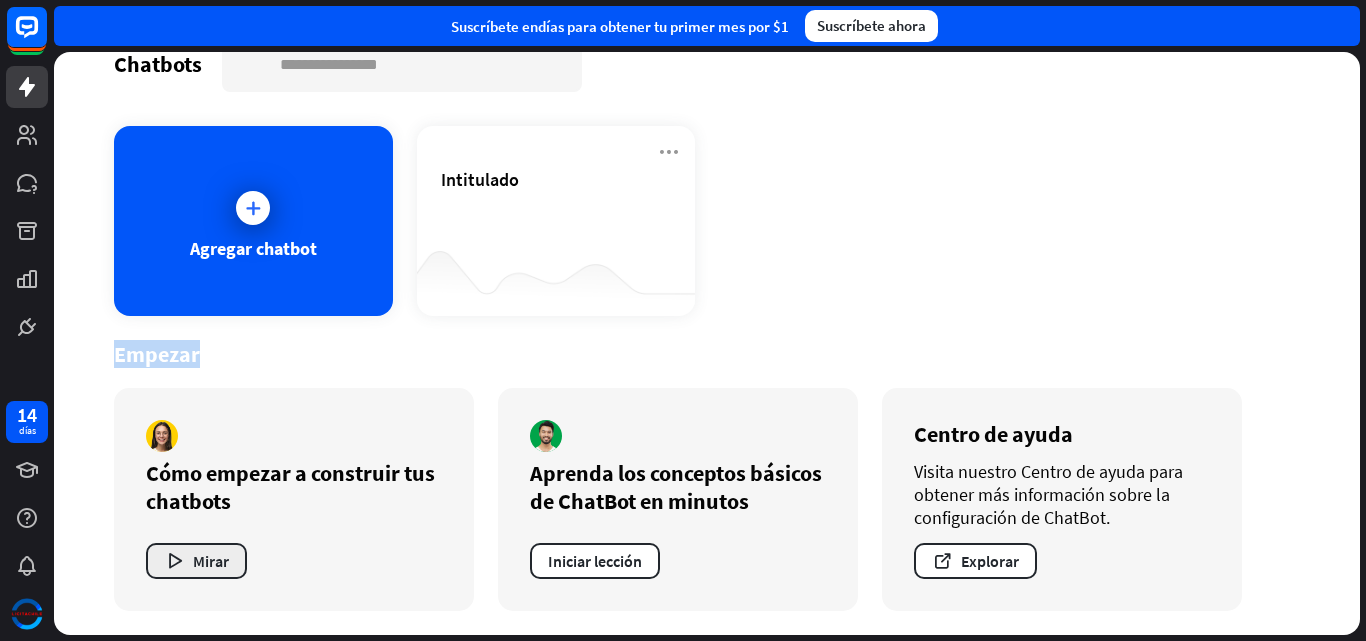 click on "Mirar" at bounding box center (211, 561) 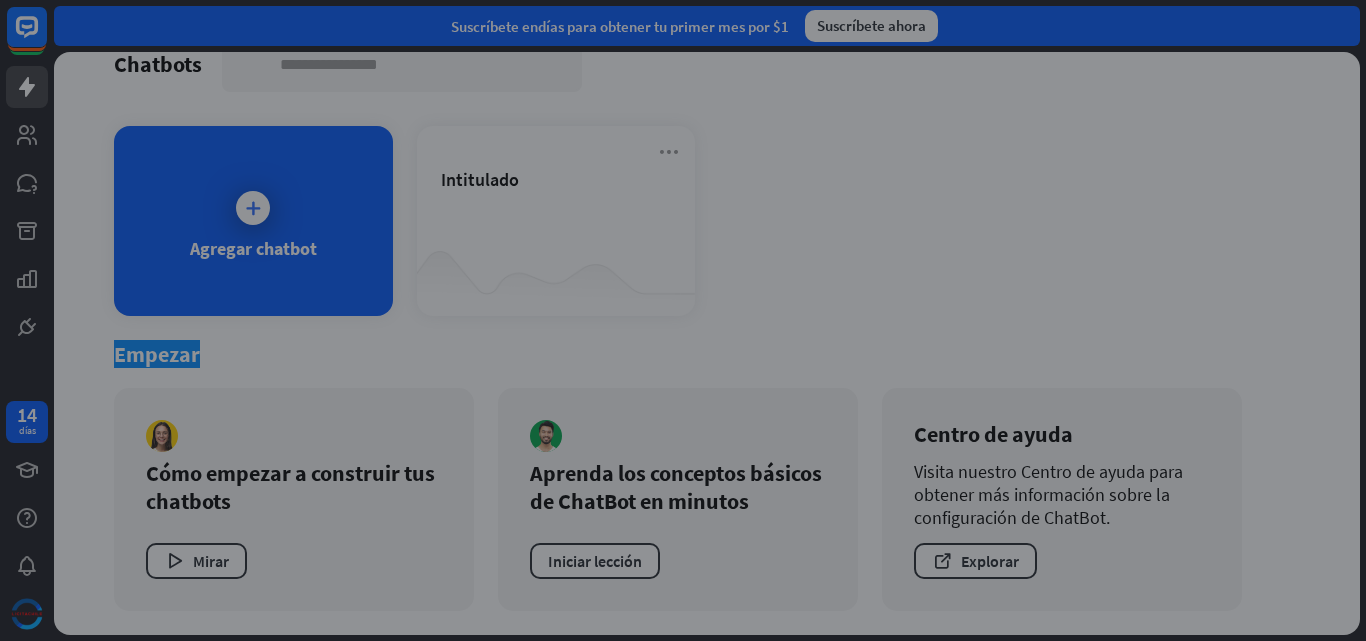 scroll, scrollTop: 0, scrollLeft: 0, axis: both 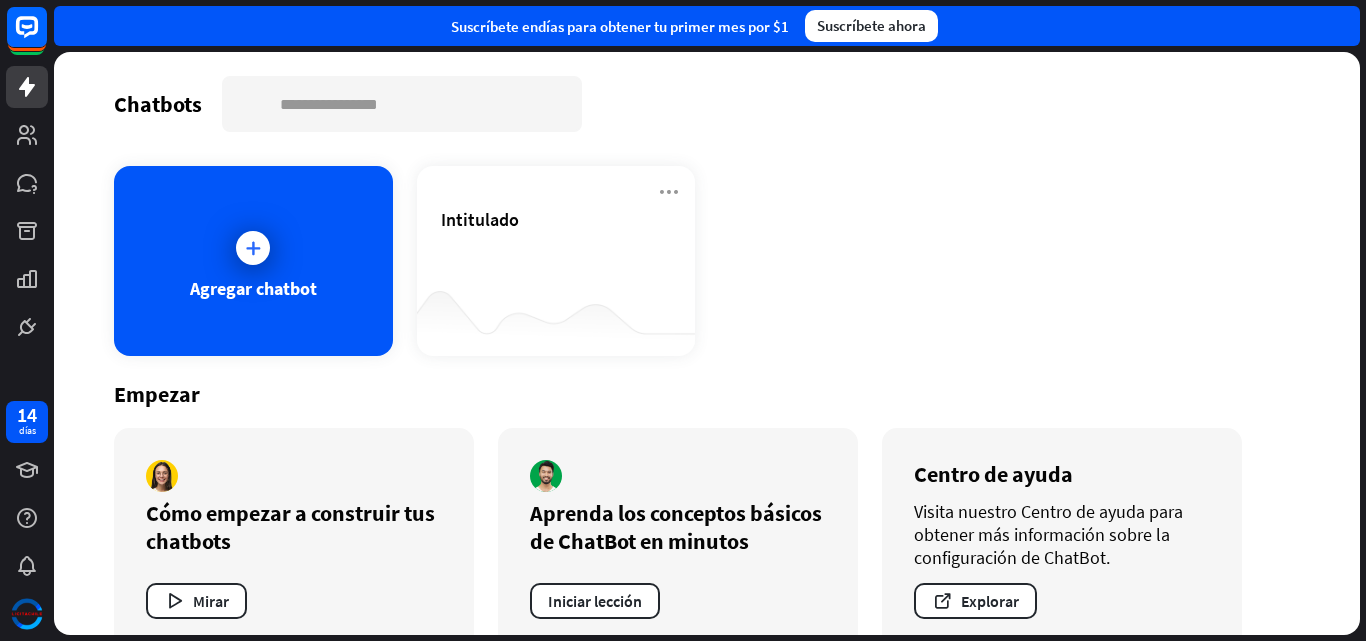 click on "cerca" at bounding box center (683, 320) 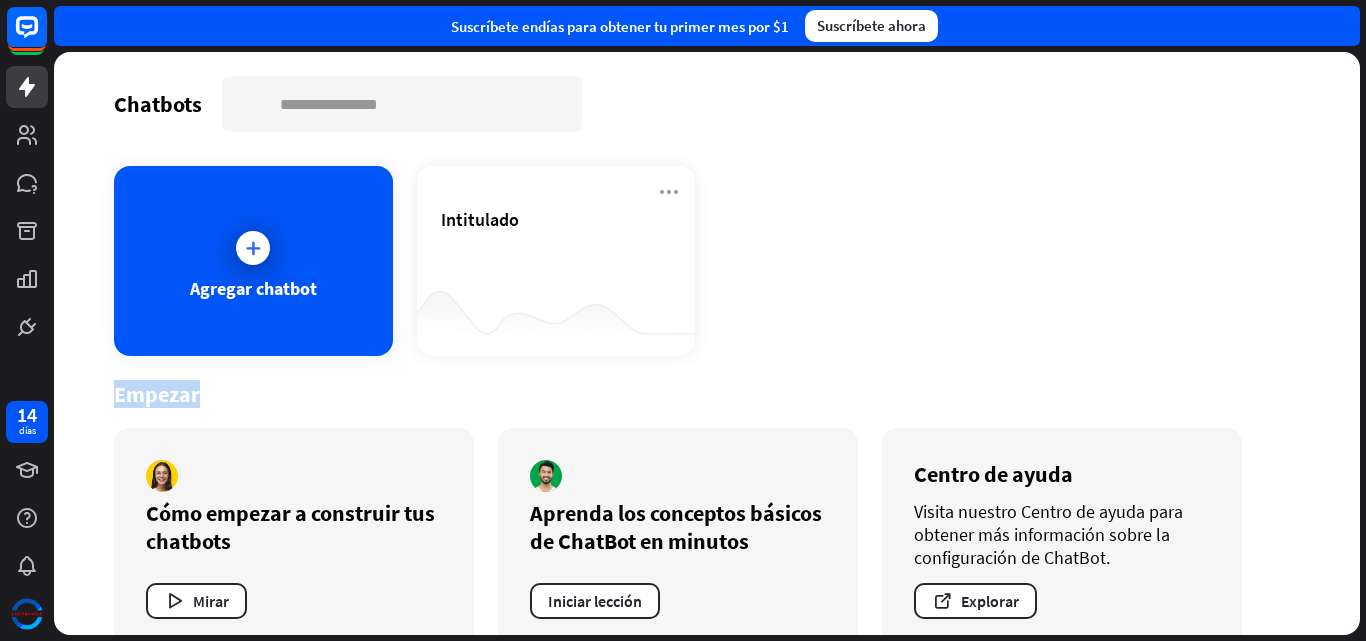 drag, startPoint x: 1365, startPoint y: 355, endPoint x: 1363, endPoint y: 465, distance: 110.01818 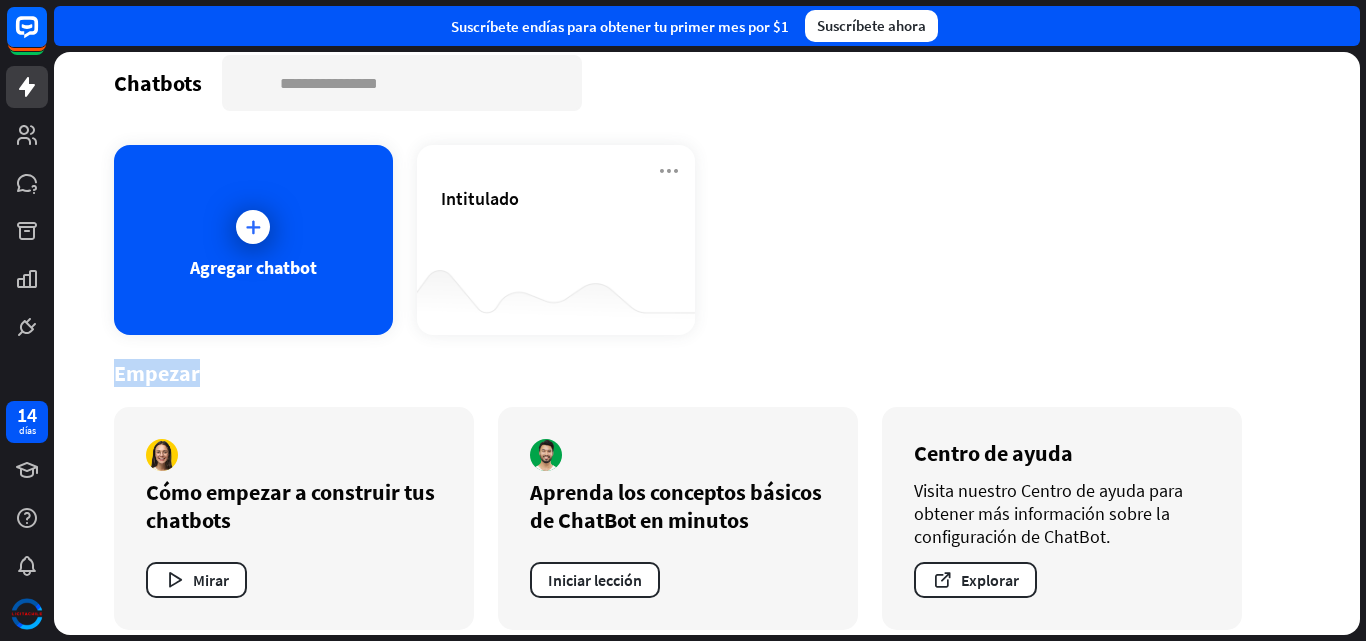 scroll, scrollTop: 40, scrollLeft: 0, axis: vertical 